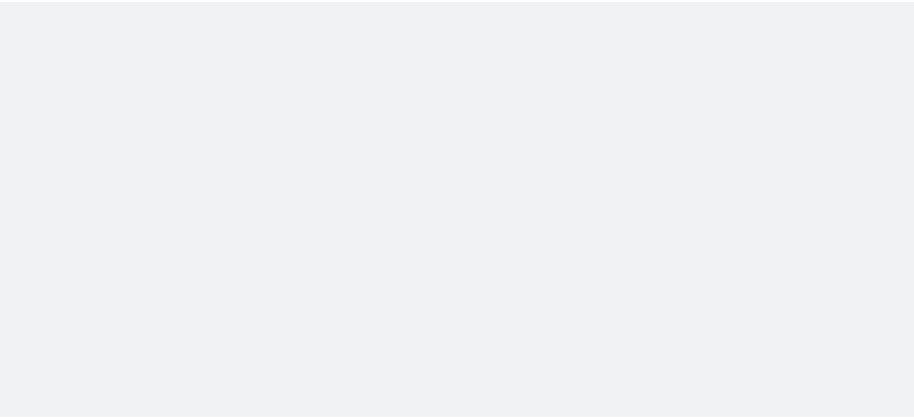 scroll, scrollTop: 0, scrollLeft: 0, axis: both 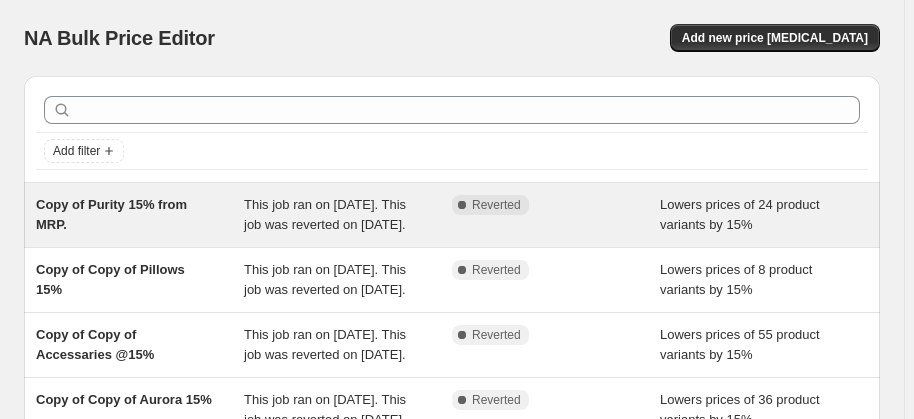 click on "Copy of Purity 15% from MRP." at bounding box center (140, 215) 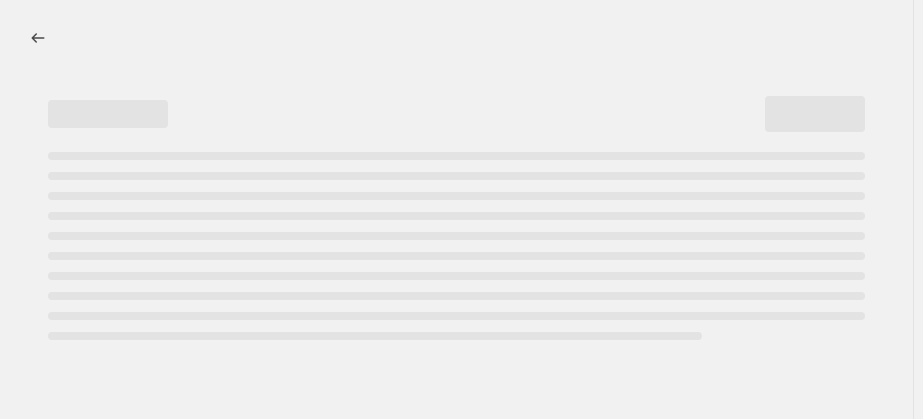 select on "percentage" 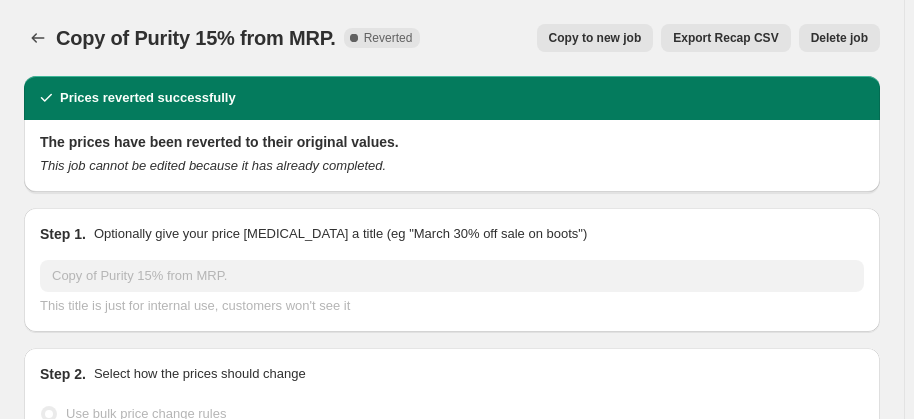 click on "Copy to new job" at bounding box center (595, 38) 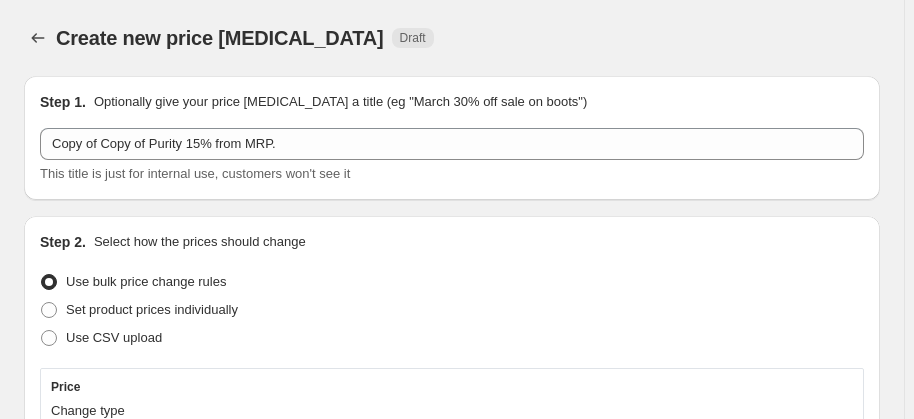 click on "Set product prices individually" at bounding box center [452, 310] 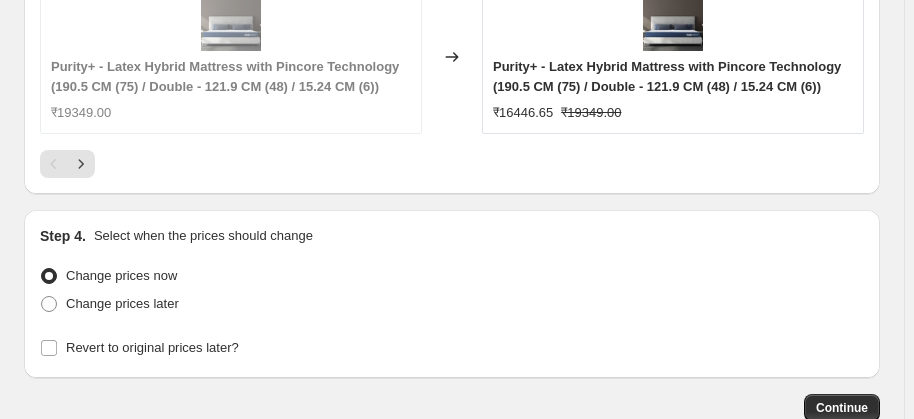 scroll, scrollTop: 2466, scrollLeft: 0, axis: vertical 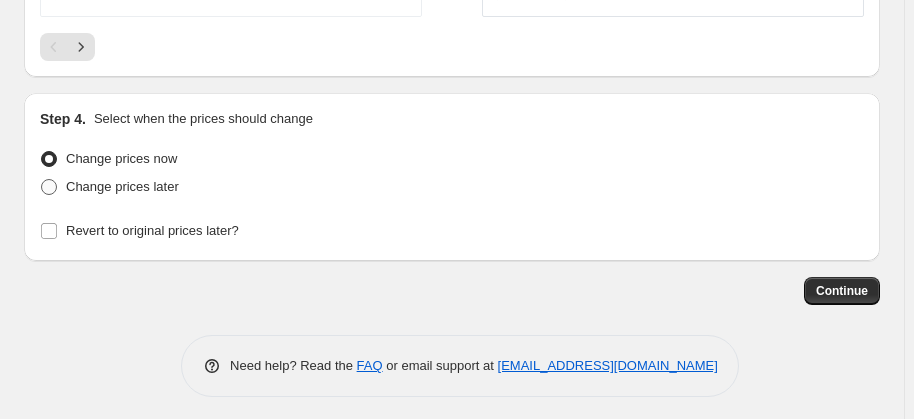 click at bounding box center (49, 187) 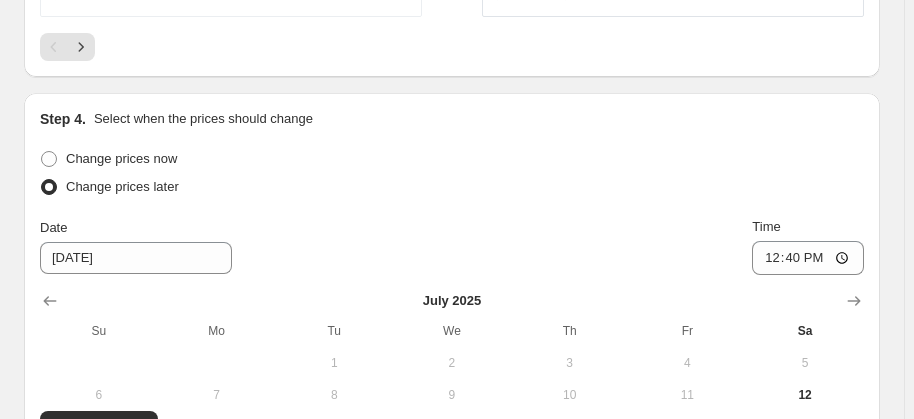 click on "Create new price [MEDICAL_DATA]. This page is ready Create new price [MEDICAL_DATA] Draft Step 1. Optionally give your price [MEDICAL_DATA] a title (eg "March 30% off sale on boots") Copy of Copy of Purity 15% from MRP. This title is just for internal use, customers won't see it Step 2. Select how the prices should change Use bulk price change rules Set product prices individually Use CSV upload Price Change type Change the price to a certain amount Change the price by a certain amount Change the price by a certain percentage Change the price to the current compare at price (price before sale) Change the price by a certain amount relative to the compare at price Change the price by a certain percentage relative to the compare at price Don't change the price Change the price by a certain percentage relative to the cost per item Change price to certain cost margin Change the price by a certain percentage Price change amount -15 % (Price drop) Rounding Round to nearest .01 Round to nearest whole number End prices in .99   1" at bounding box center (452, -849) 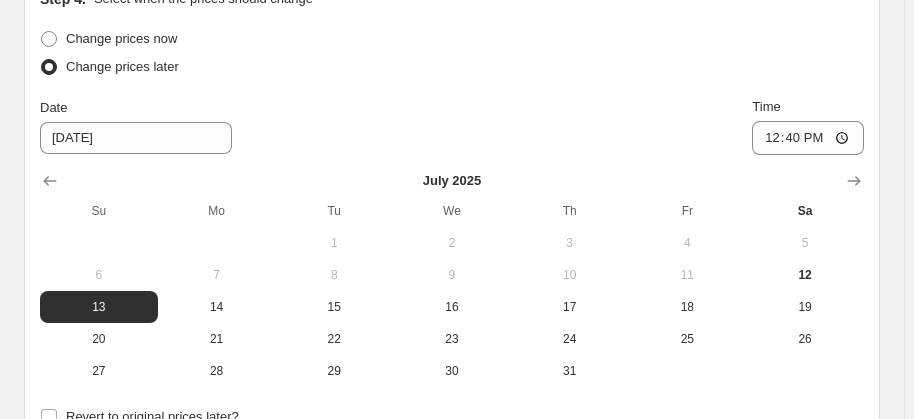 scroll, scrollTop: 2721, scrollLeft: 0, axis: vertical 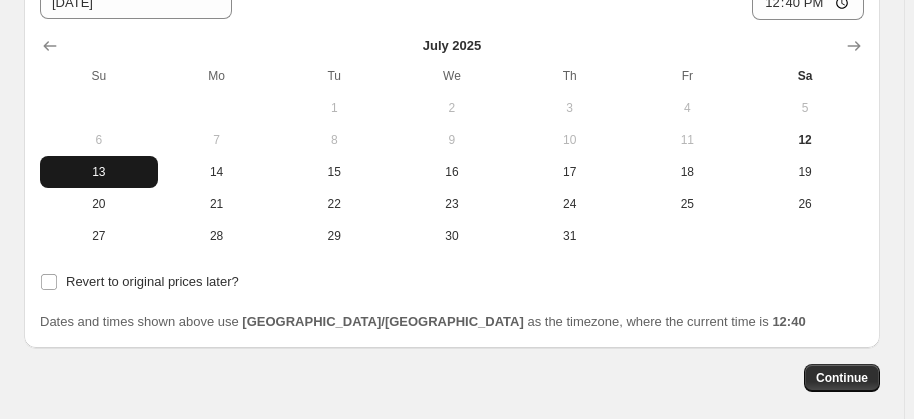 click on "13" at bounding box center [99, 172] 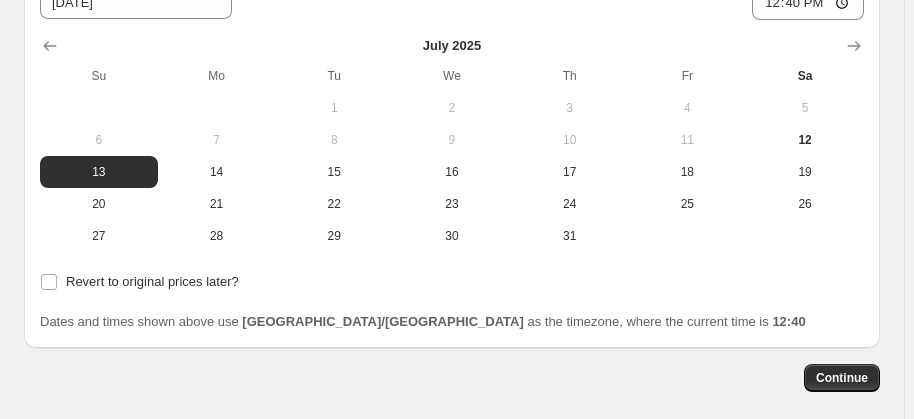 type 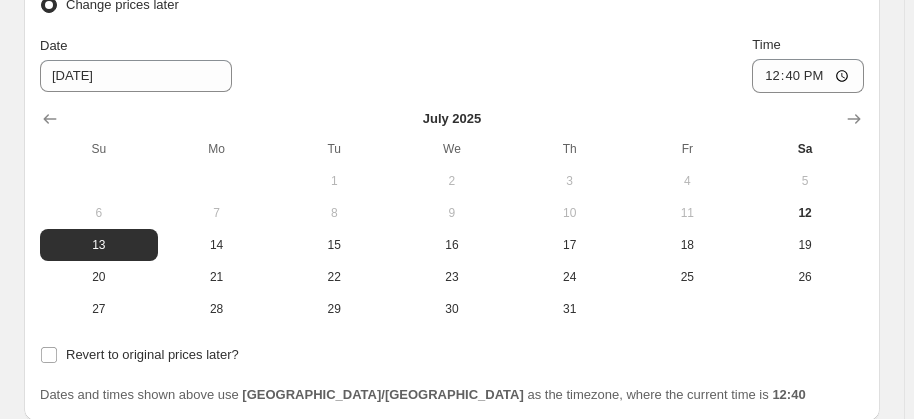 scroll, scrollTop: 2612, scrollLeft: 0, axis: vertical 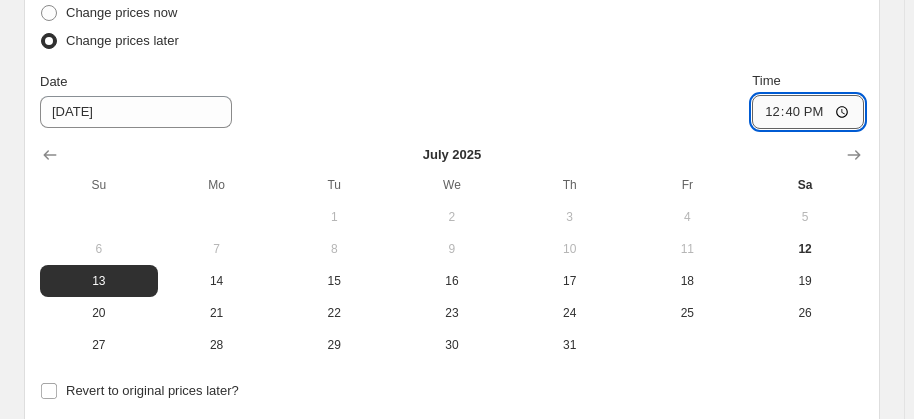 click on "12:40" at bounding box center [808, 112] 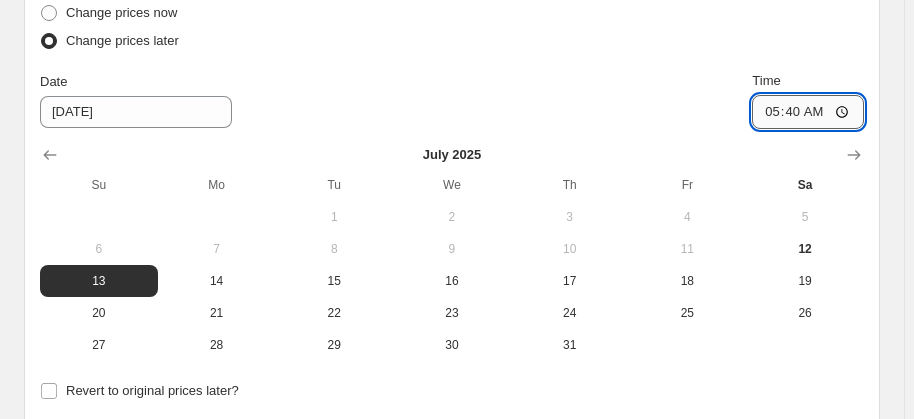 type on "05:00" 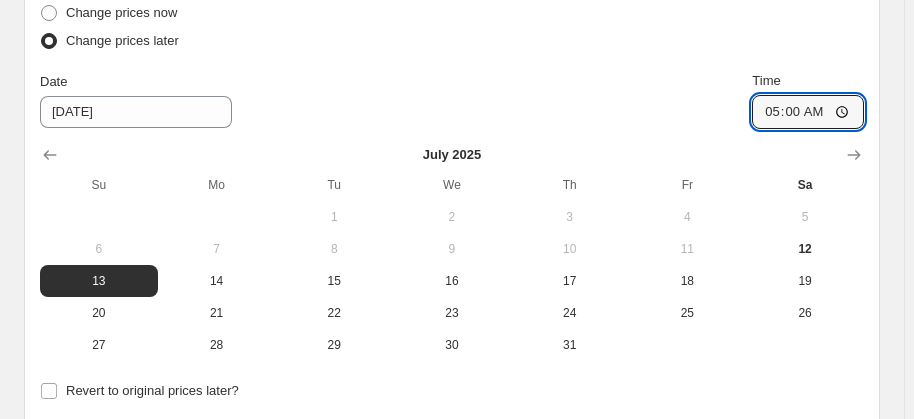 scroll, scrollTop: 2808, scrollLeft: 0, axis: vertical 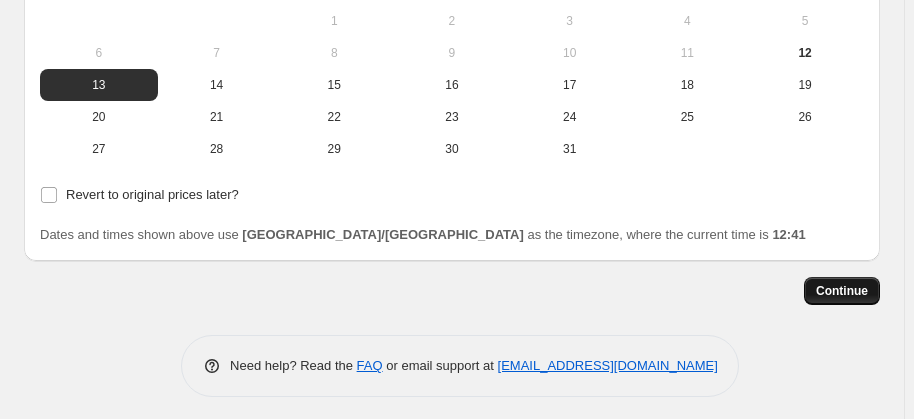 click on "Continue" at bounding box center (842, 291) 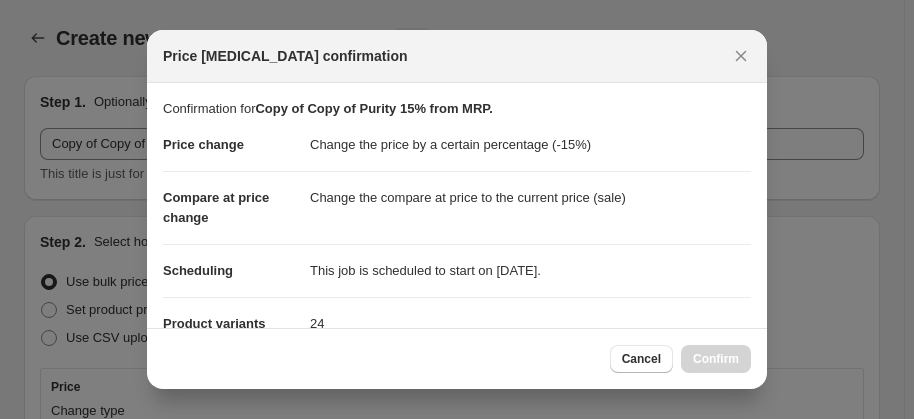 scroll, scrollTop: 0, scrollLeft: 0, axis: both 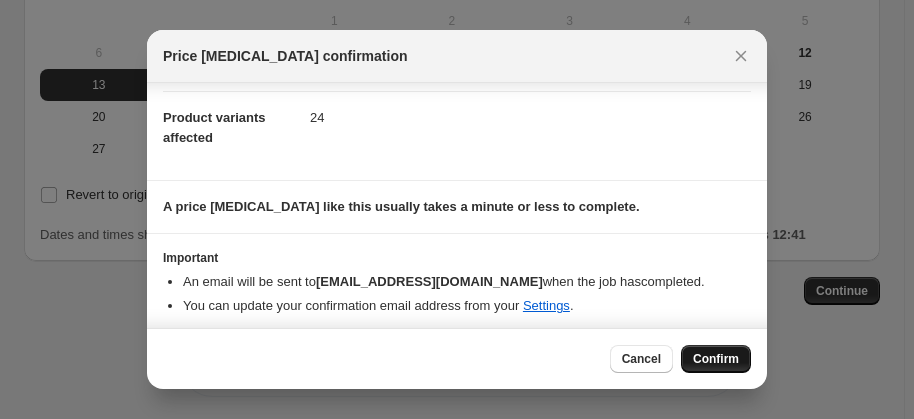 click on "Confirm" at bounding box center [716, 359] 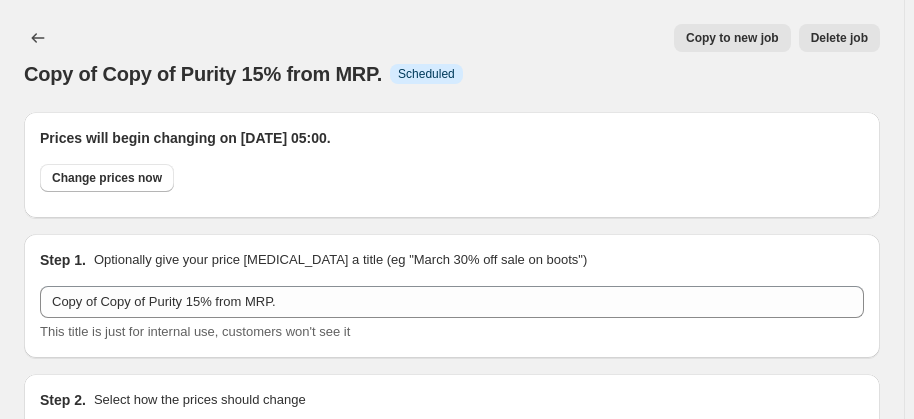 scroll, scrollTop: 2808, scrollLeft: 0, axis: vertical 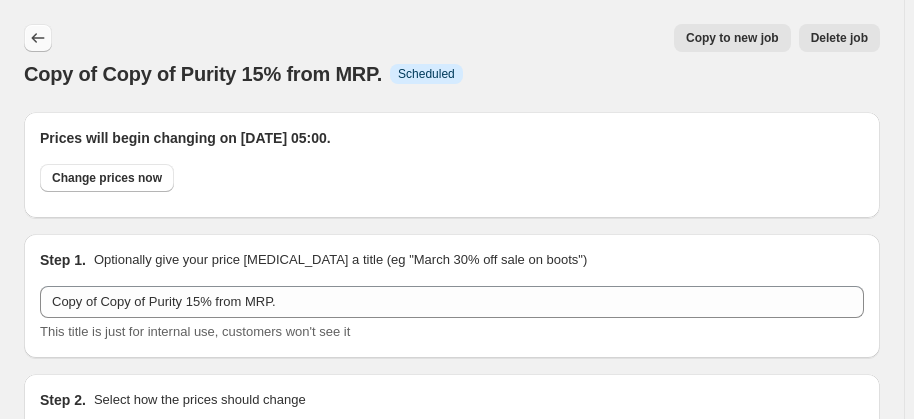 click 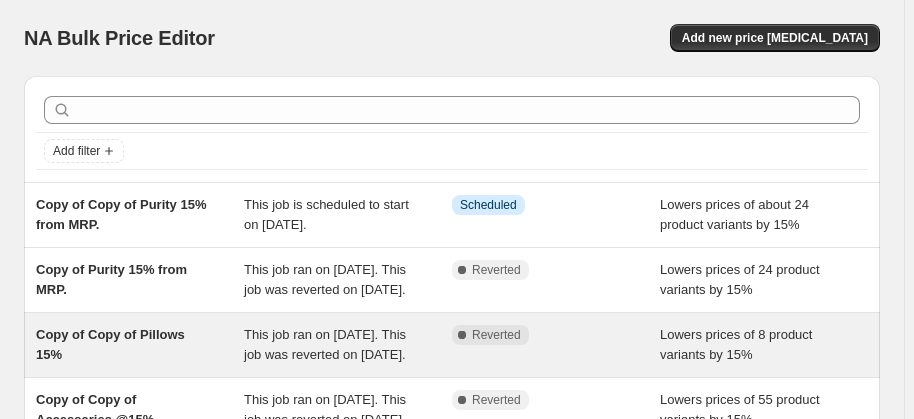 click on "Copy of Copy of Pillows 15%" at bounding box center (140, 345) 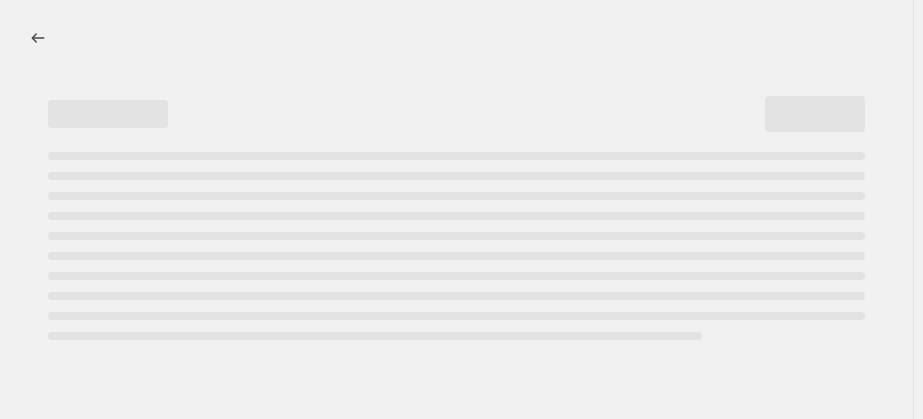 select on "percentage" 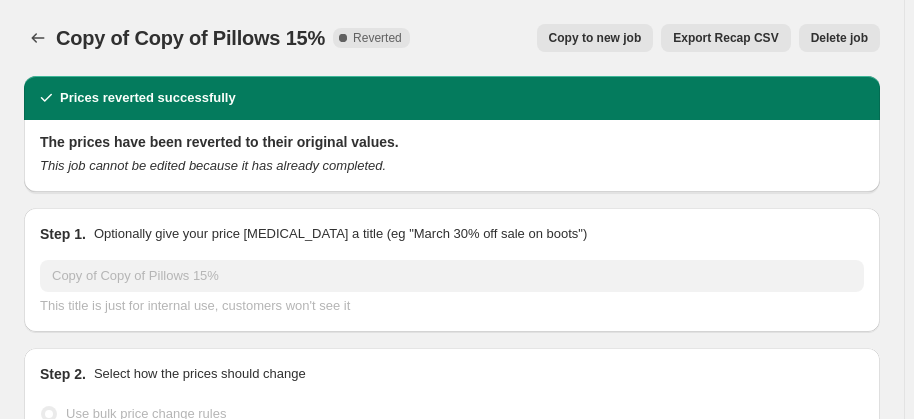 click on "Copy to new job" at bounding box center [595, 38] 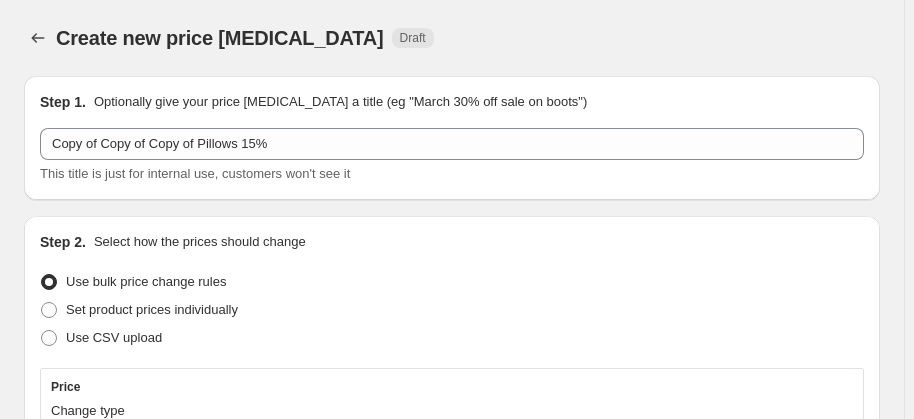 click on "Use bulk price change rules" at bounding box center (452, 282) 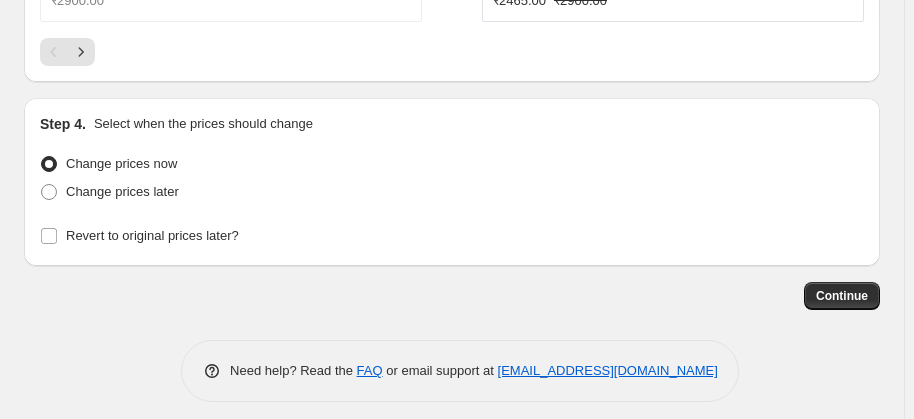 scroll, scrollTop: 2141, scrollLeft: 0, axis: vertical 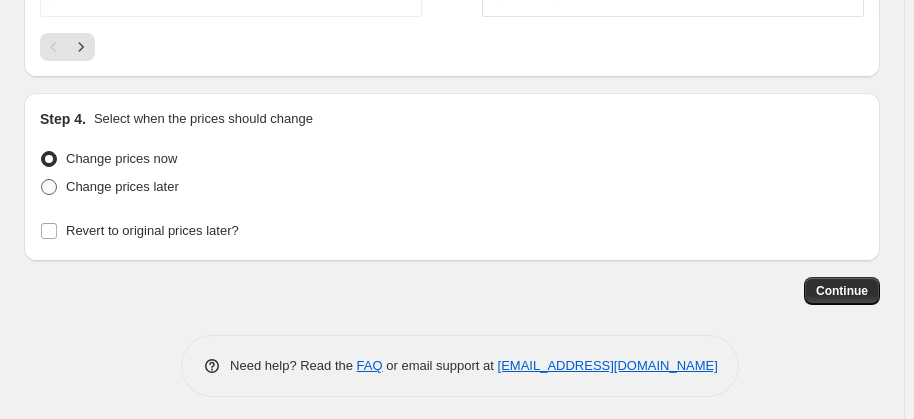 click on "Change prices later" at bounding box center (122, 186) 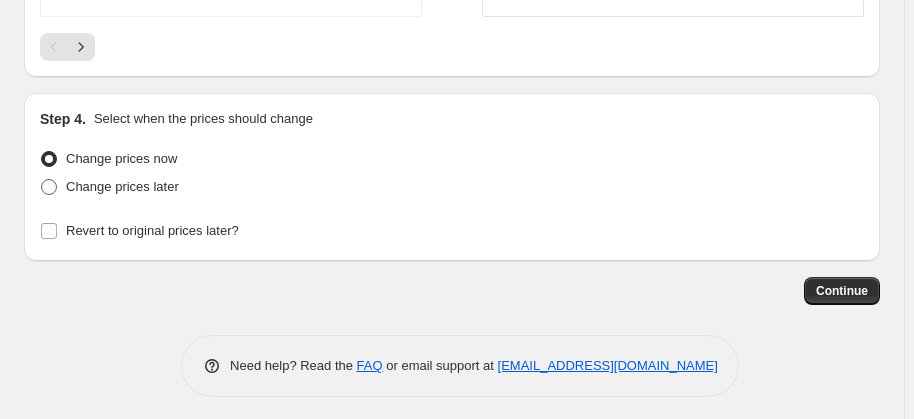 radio on "true" 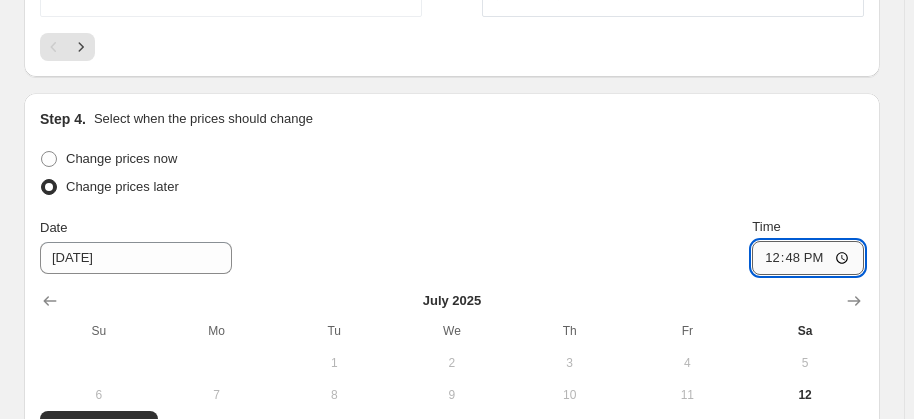 click on "12:48" at bounding box center [808, 258] 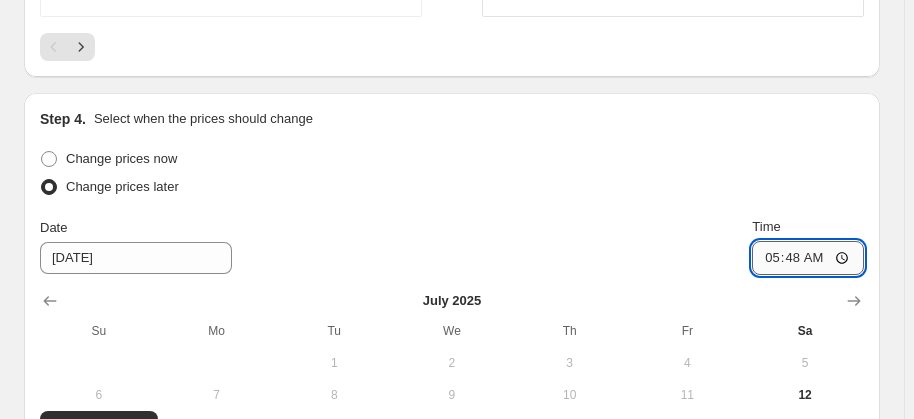 type on "05:00" 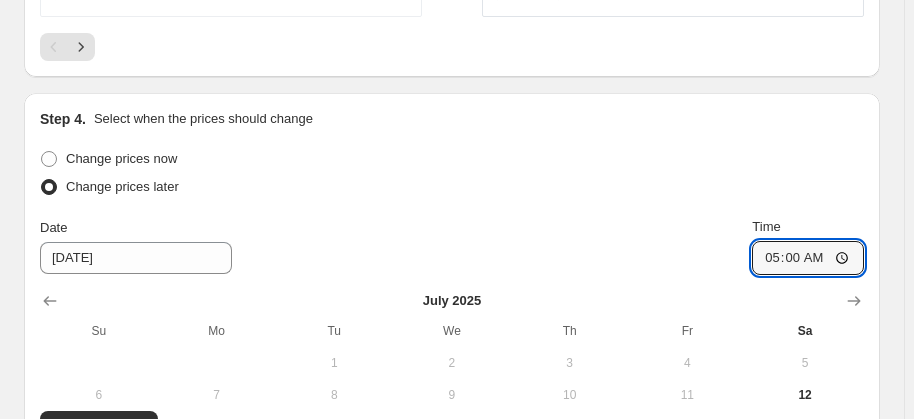 scroll, scrollTop: 2483, scrollLeft: 0, axis: vertical 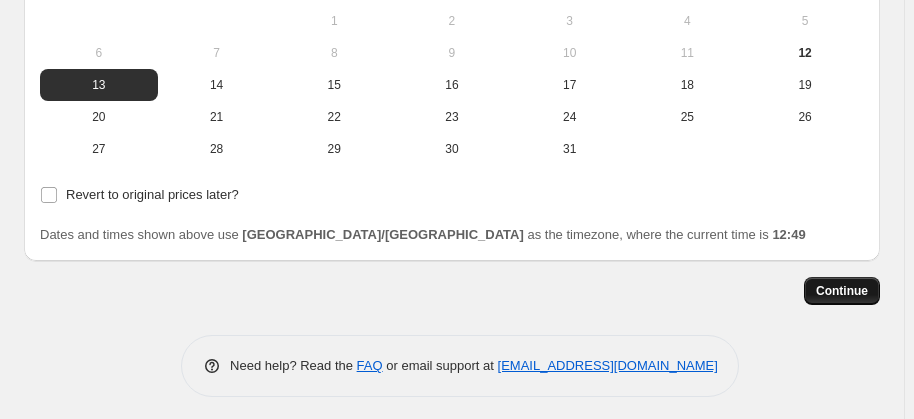 click on "Continue" at bounding box center [842, 291] 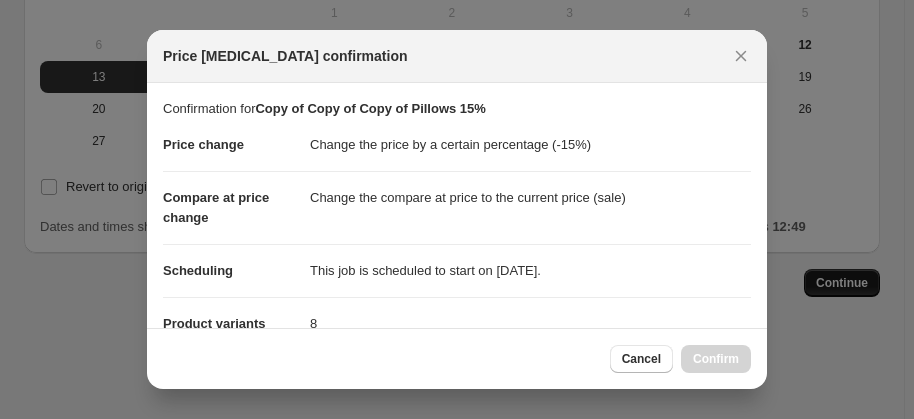 scroll, scrollTop: 0, scrollLeft: 0, axis: both 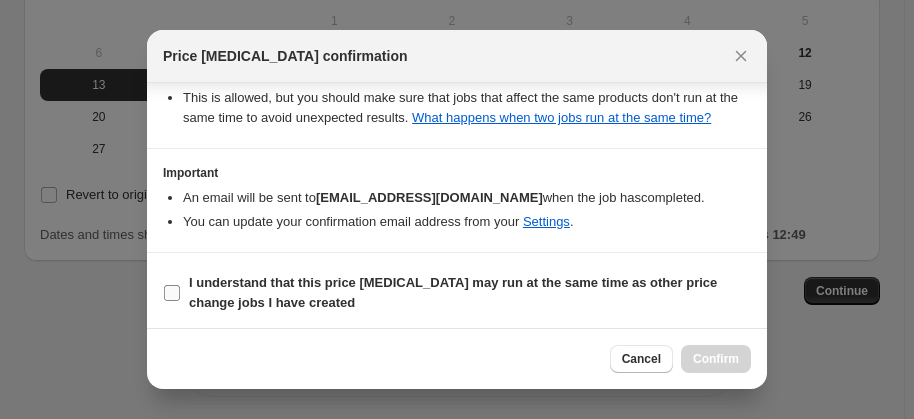 click on "I understand that this price [MEDICAL_DATA] may run at the same time as other price change jobs I have created" at bounding box center [470, 293] 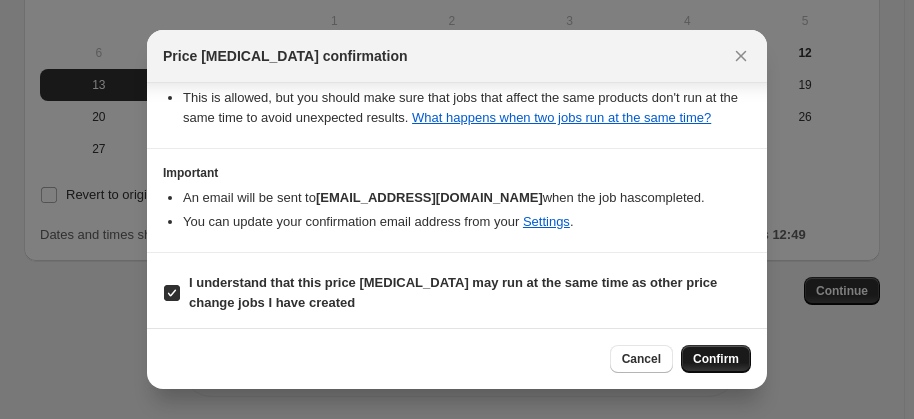click on "Confirm" at bounding box center [716, 359] 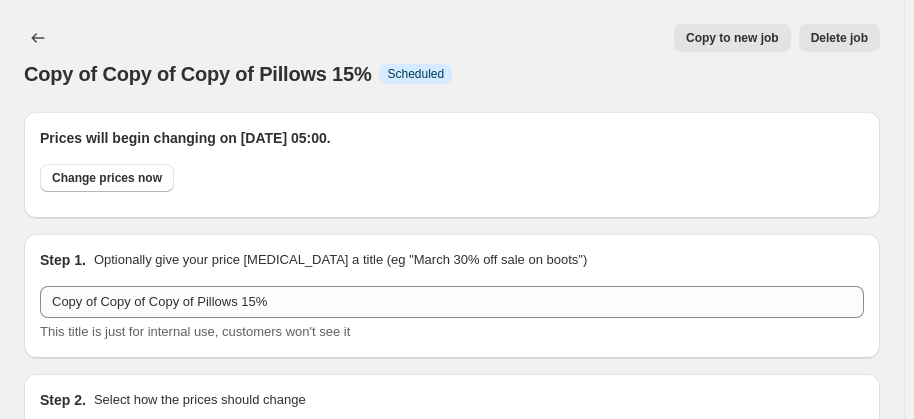 scroll, scrollTop: 2483, scrollLeft: 0, axis: vertical 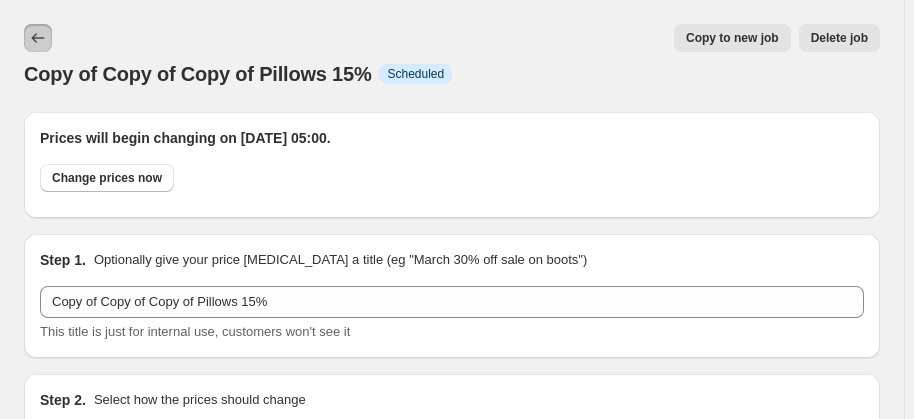 click 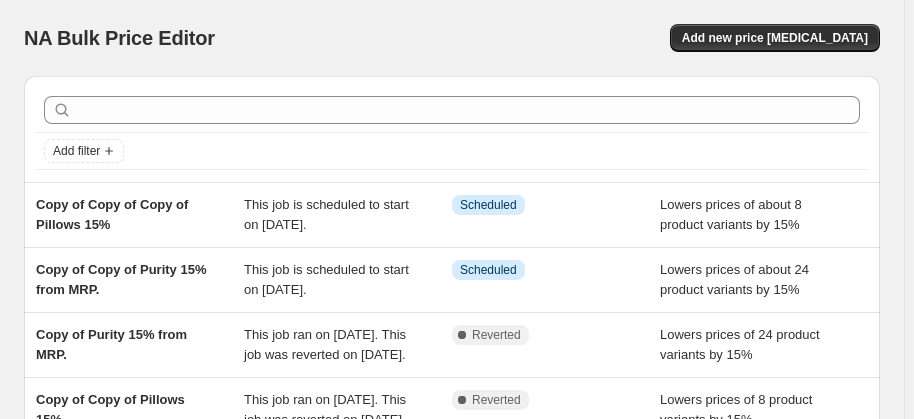 click on "NA Bulk Price Editor" at bounding box center [229, 38] 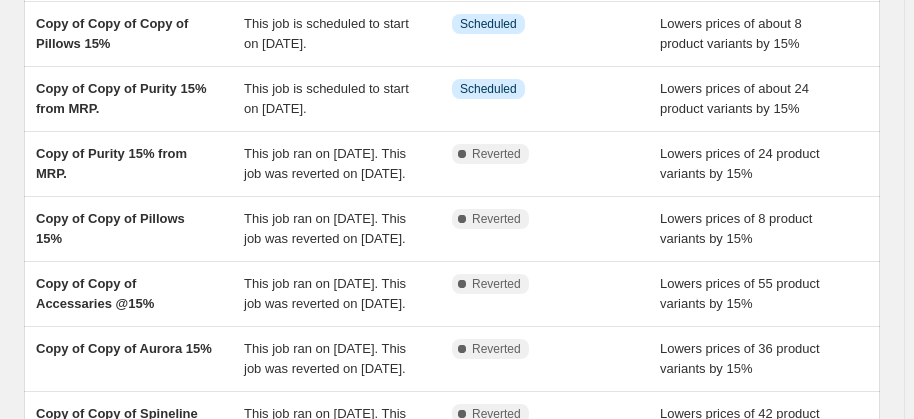 scroll, scrollTop: 218, scrollLeft: 0, axis: vertical 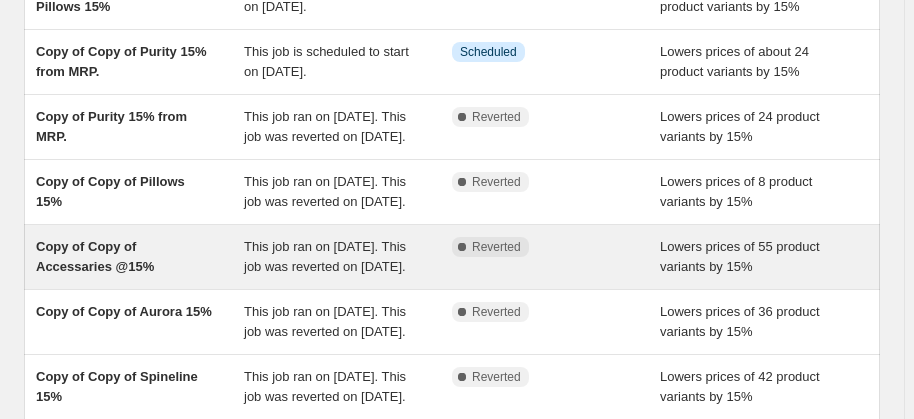 click on "Copy of Copy of Accessaries @15%" at bounding box center [95, 256] 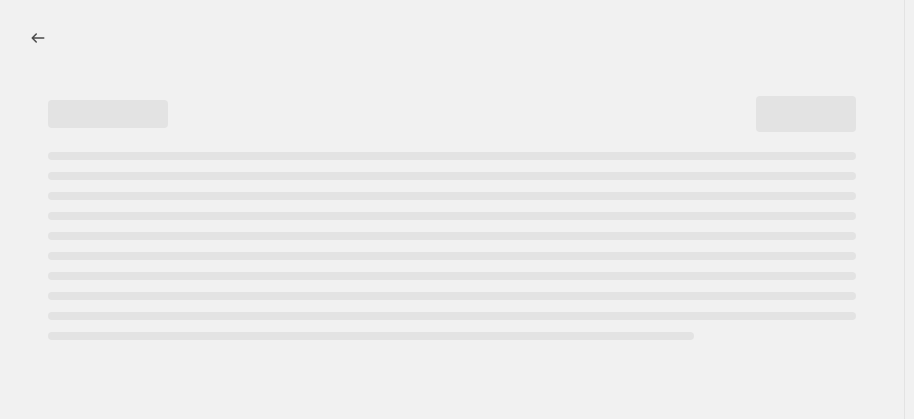 select on "percentage" 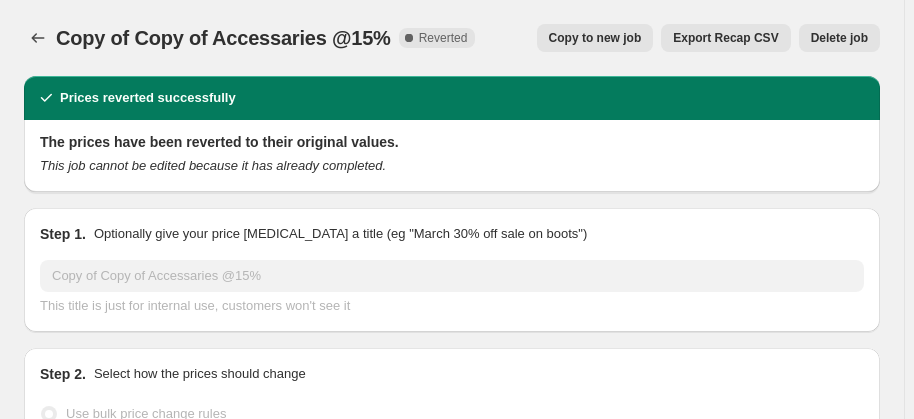 click on "Copy to new job" at bounding box center (595, 38) 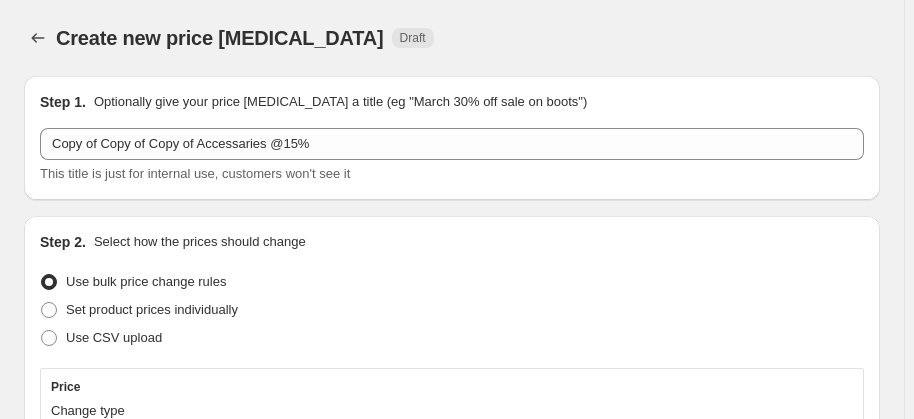 click on "Set product prices individually" at bounding box center (452, 310) 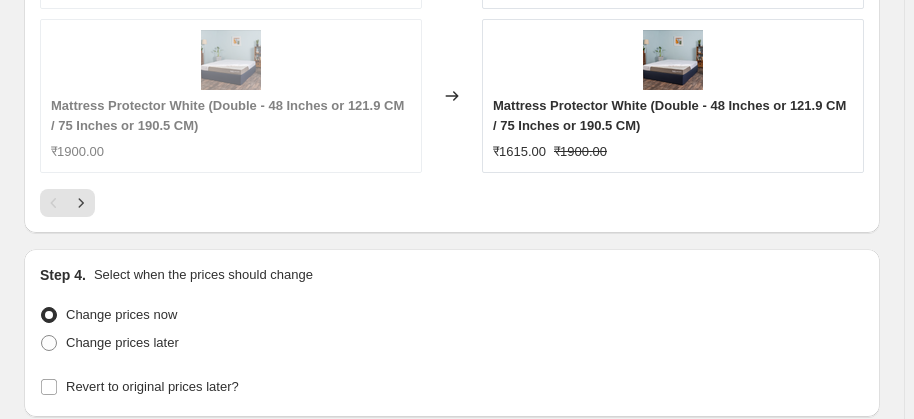 scroll, scrollTop: 2181, scrollLeft: 0, axis: vertical 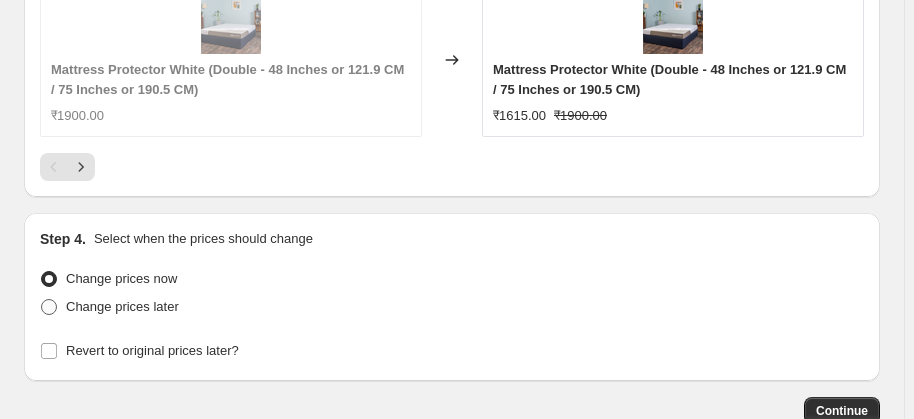 click at bounding box center (49, 307) 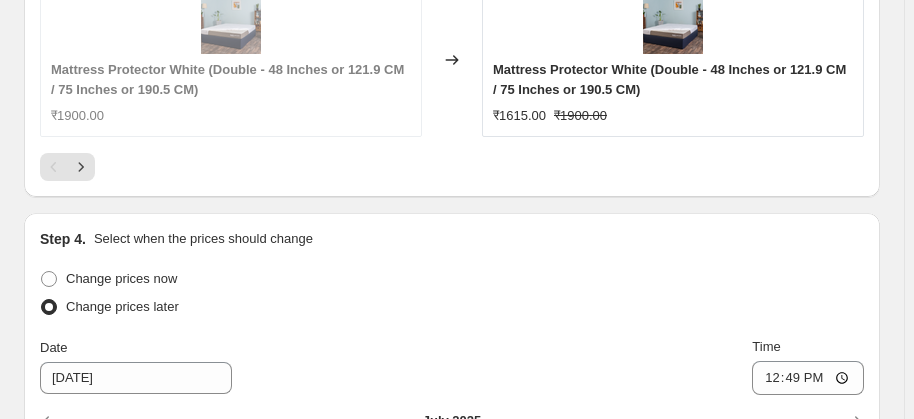click on "Change prices later" at bounding box center (452, 307) 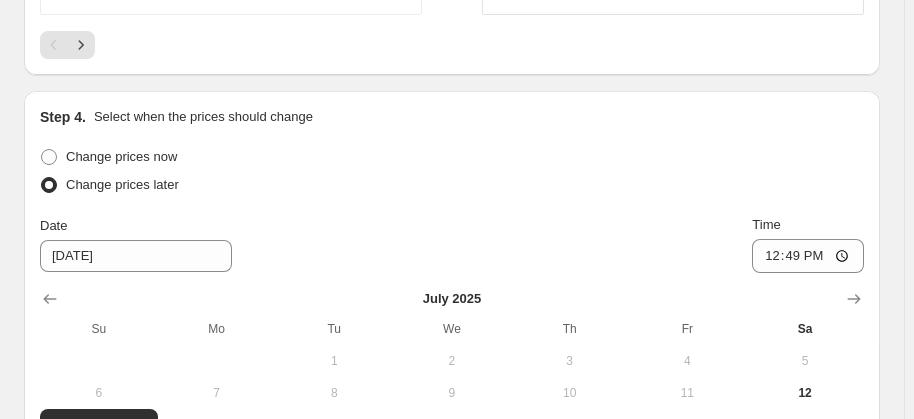 scroll, scrollTop: 2399, scrollLeft: 0, axis: vertical 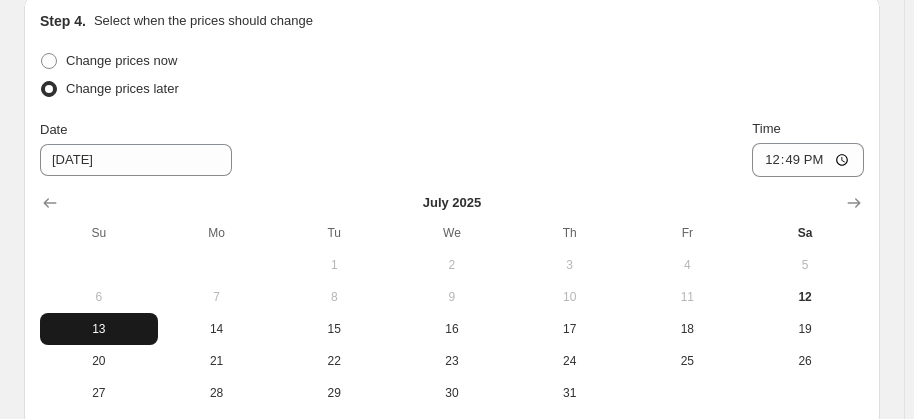 click on "13" at bounding box center [99, 329] 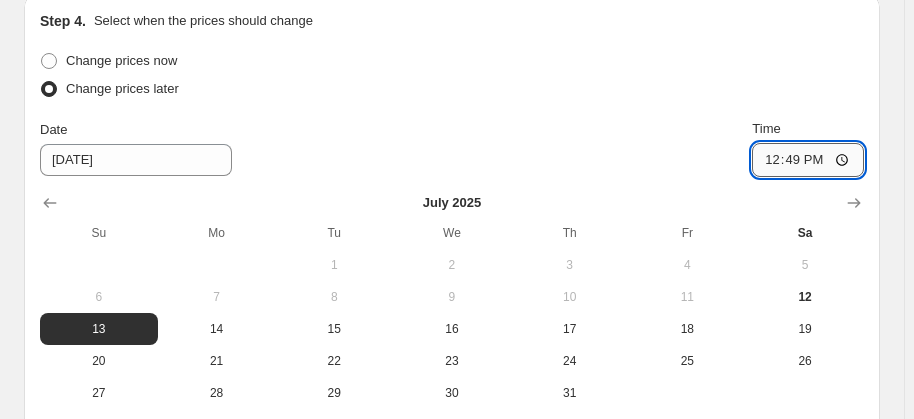 click on "12:49" at bounding box center [808, 160] 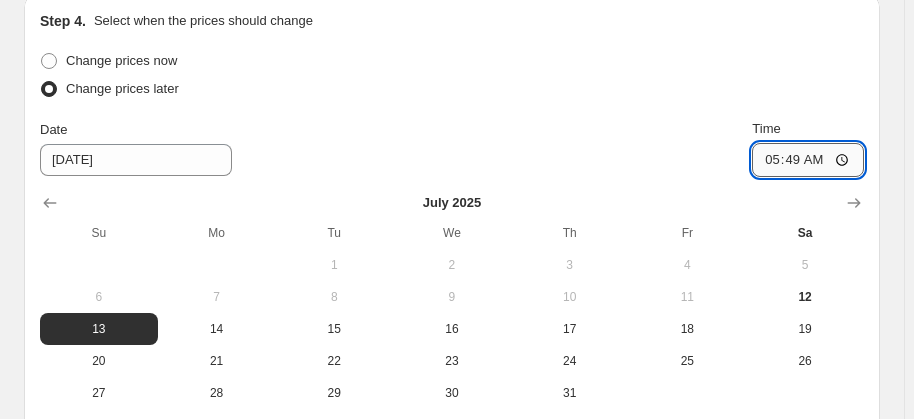 type on "05:00" 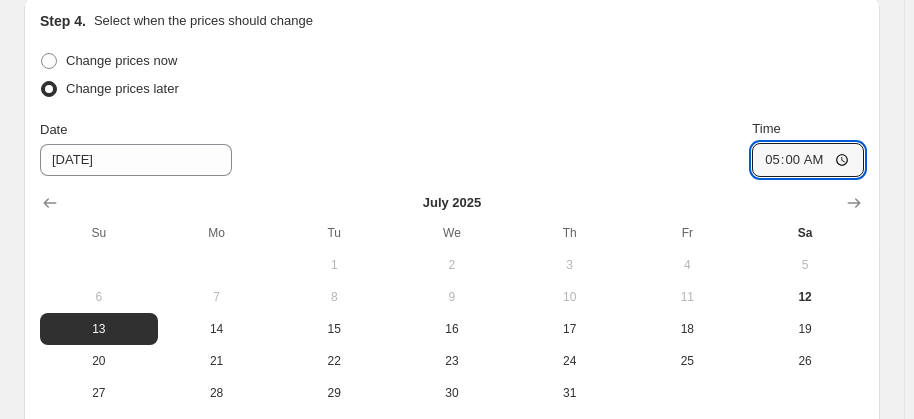 scroll, scrollTop: 2603, scrollLeft: 0, axis: vertical 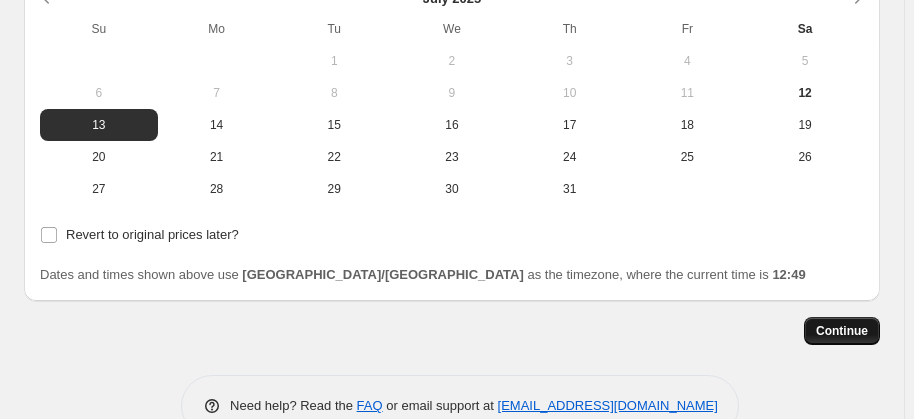 click on "Continue" at bounding box center [842, 331] 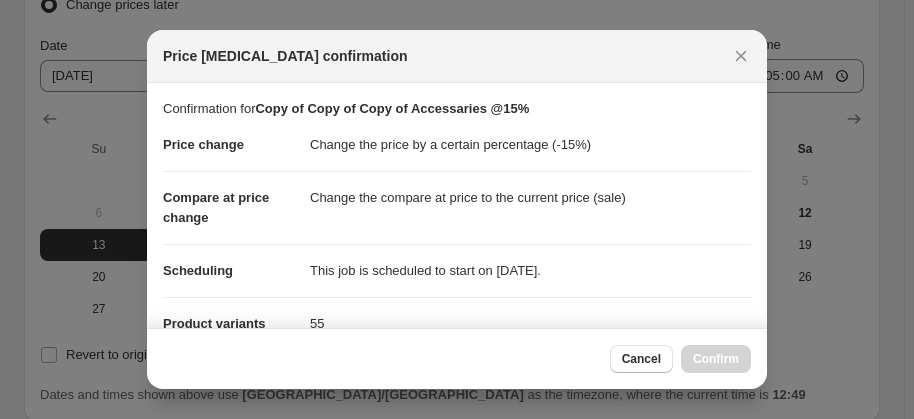 scroll, scrollTop: 2603, scrollLeft: 0, axis: vertical 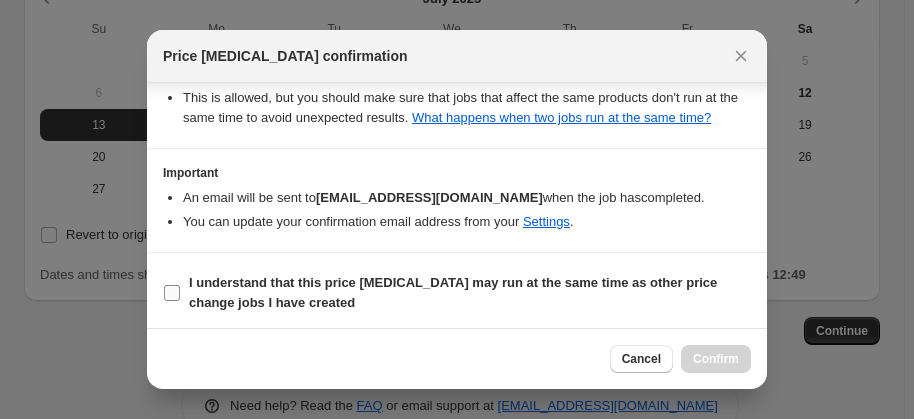 click on "I understand that this price [MEDICAL_DATA] may run at the same time as other price change jobs I have created" at bounding box center (470, 293) 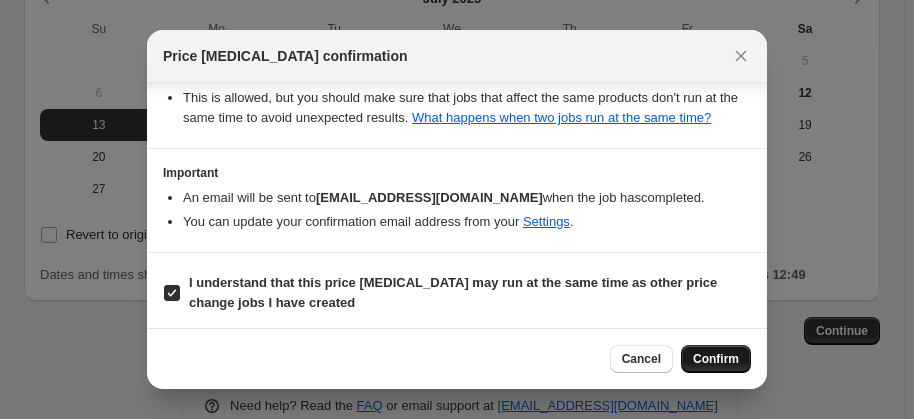 click on "Confirm" at bounding box center (716, 359) 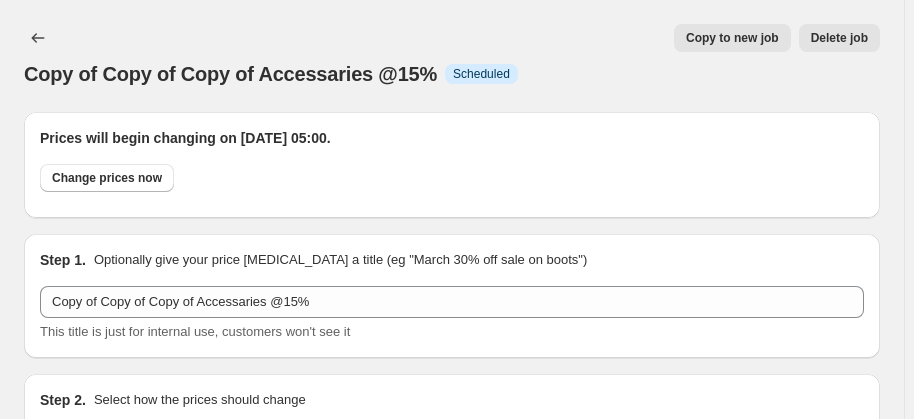 scroll, scrollTop: 2603, scrollLeft: 0, axis: vertical 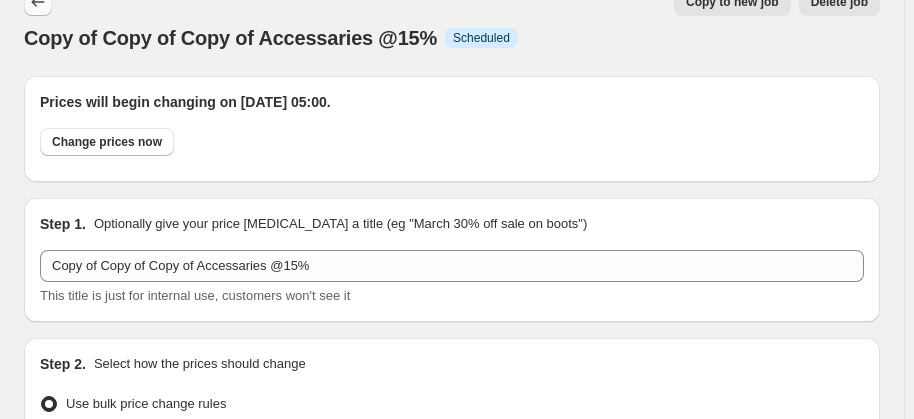 click 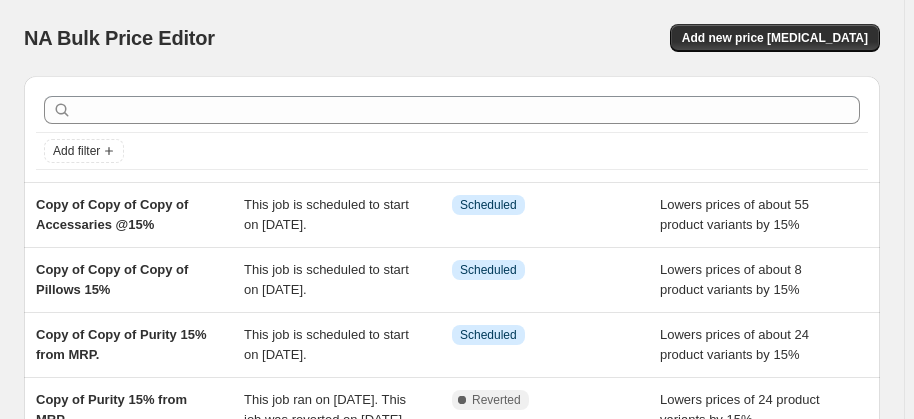 scroll, scrollTop: 366, scrollLeft: 0, axis: vertical 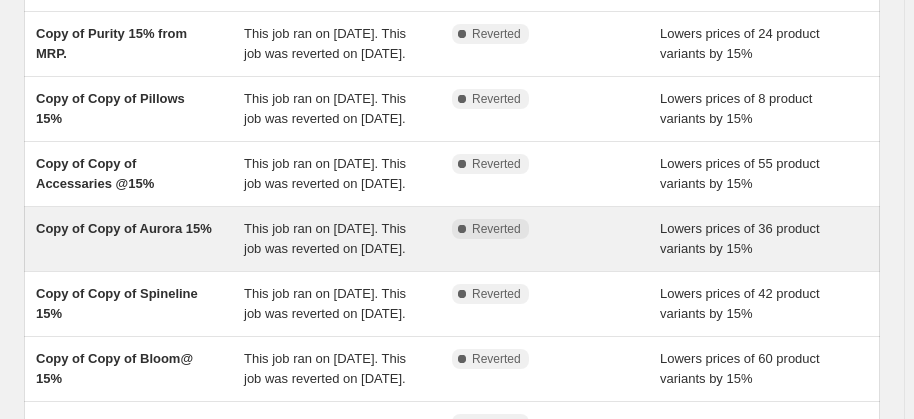 click on "This job ran on [DATE]. This job was reverted on [DATE]." at bounding box center [348, 239] 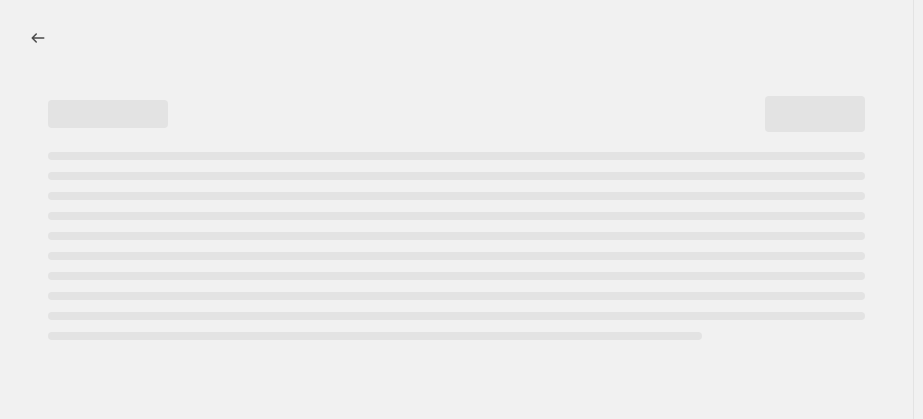 select on "percentage" 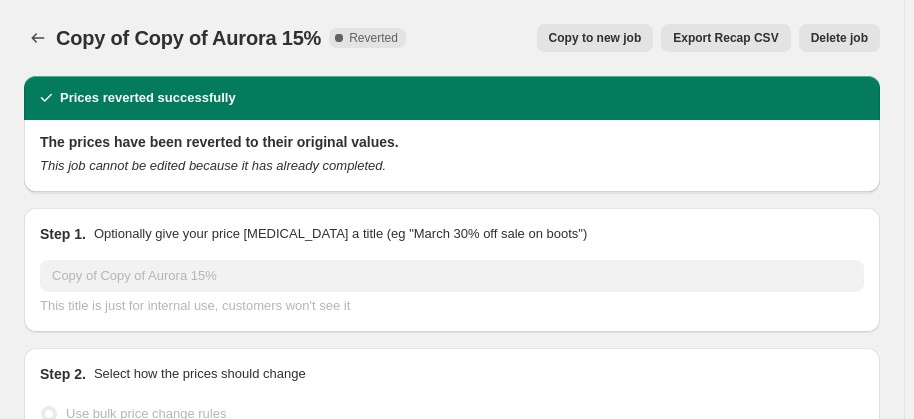 click on "Copy to new job" at bounding box center (595, 38) 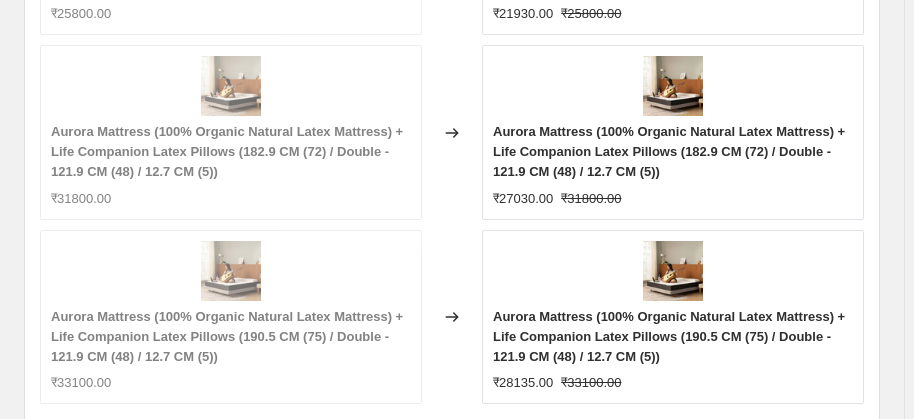 scroll, scrollTop: 2566, scrollLeft: 0, axis: vertical 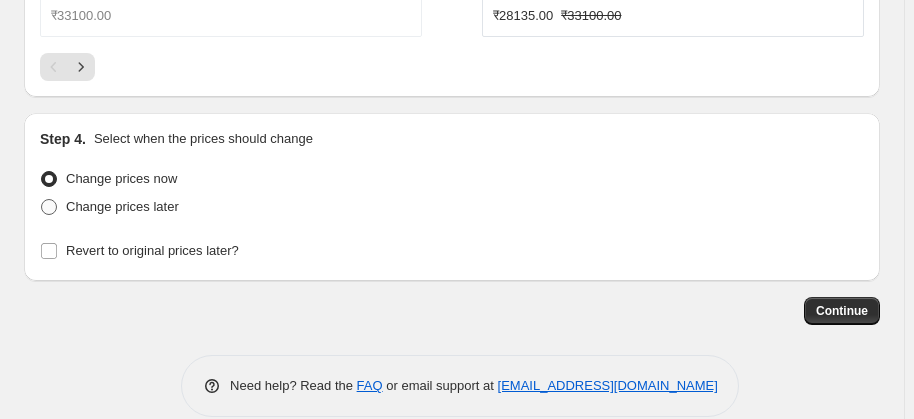 click on "Change prices later" at bounding box center [122, 206] 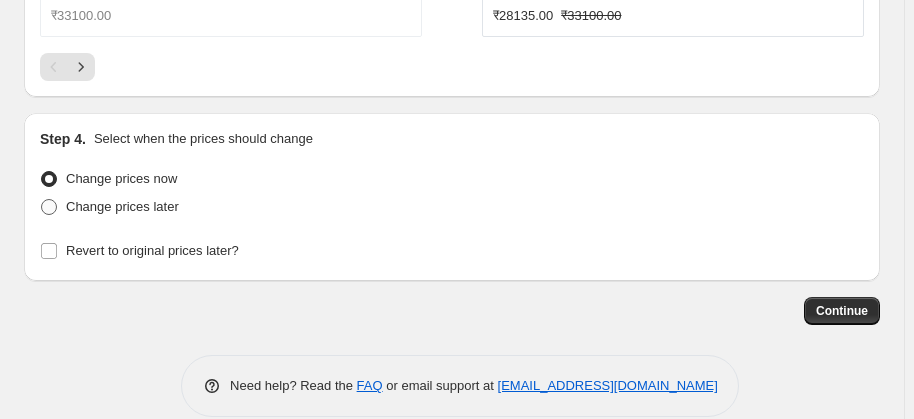 radio on "true" 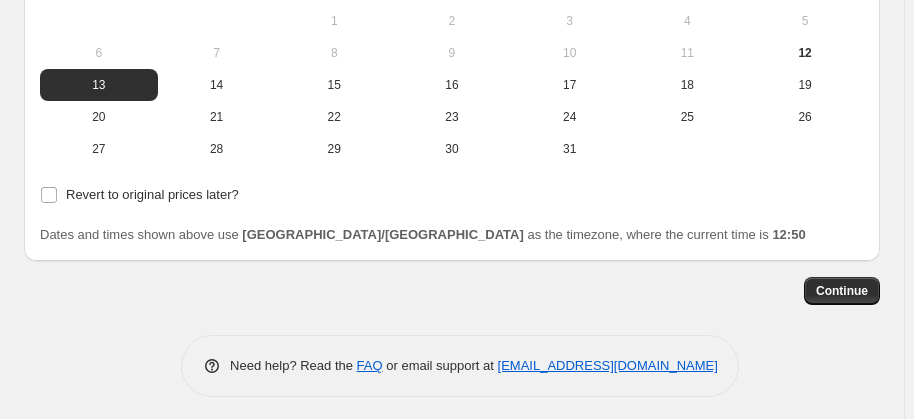 scroll, scrollTop: 2561, scrollLeft: 0, axis: vertical 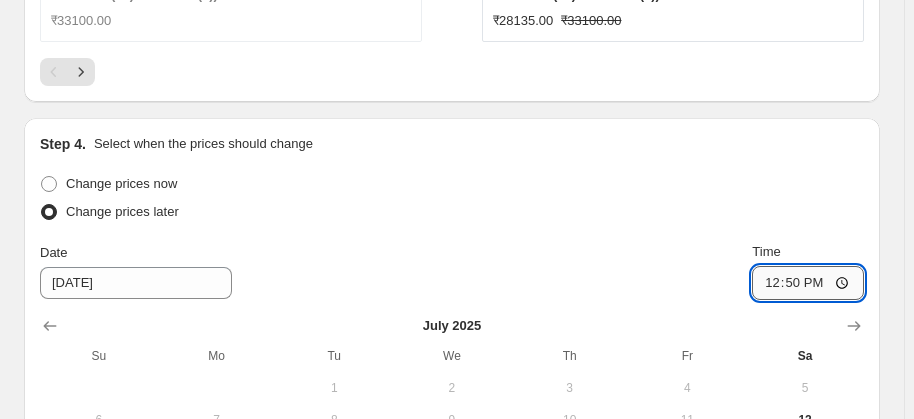 click on "12:50" at bounding box center (808, 283) 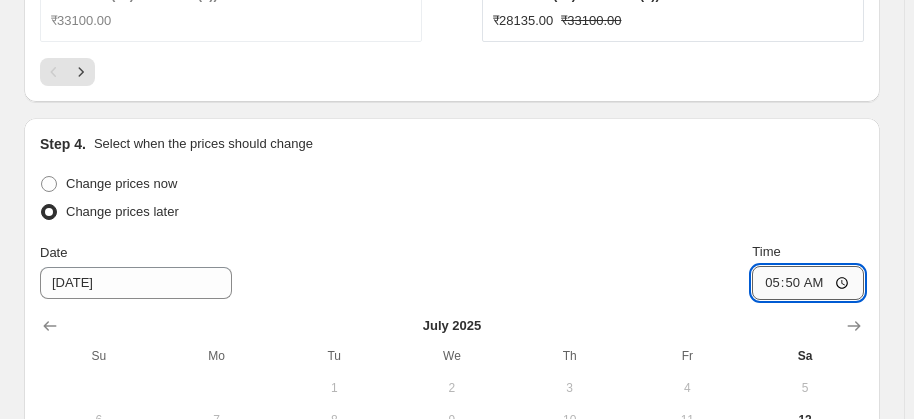 type on "05:00" 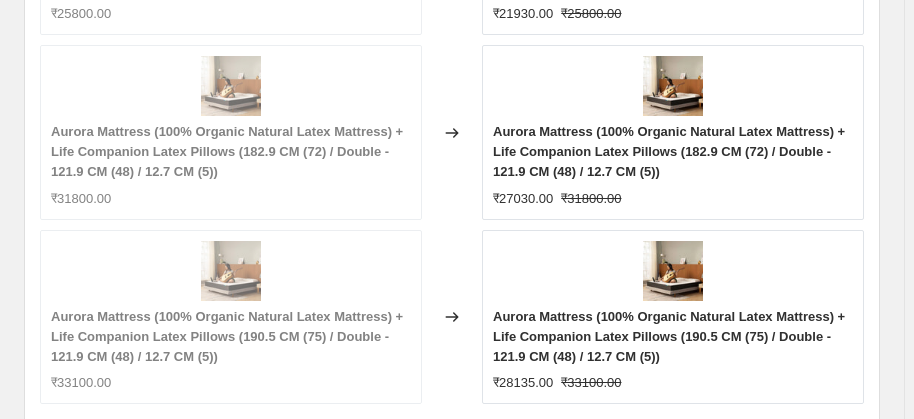 scroll, scrollTop: 2928, scrollLeft: 0, axis: vertical 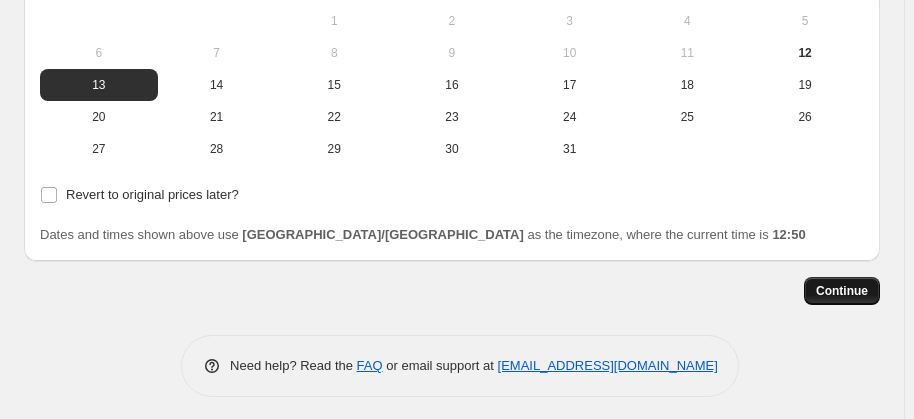 click on "Continue" at bounding box center [842, 291] 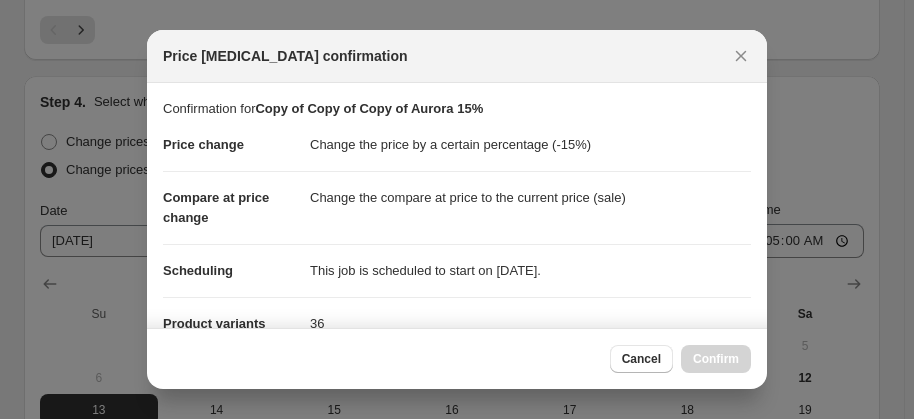 scroll, scrollTop: 2928, scrollLeft: 0, axis: vertical 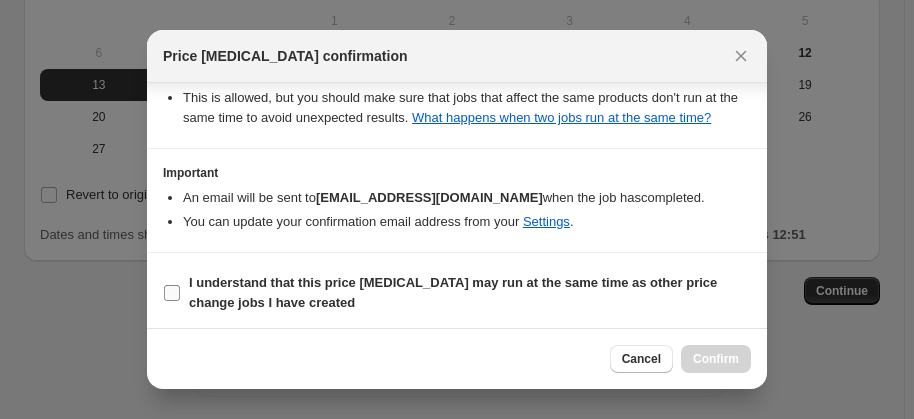 click on "I understand that this price [MEDICAL_DATA] may run at the same time as other price change jobs I have created" at bounding box center (453, 292) 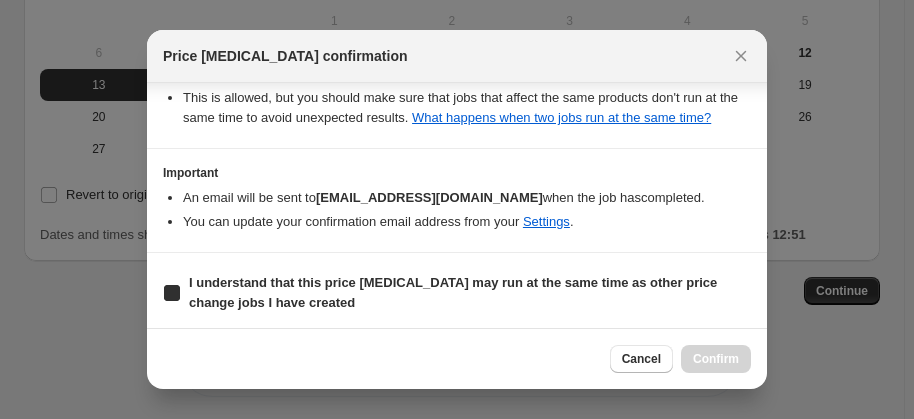checkbox on "true" 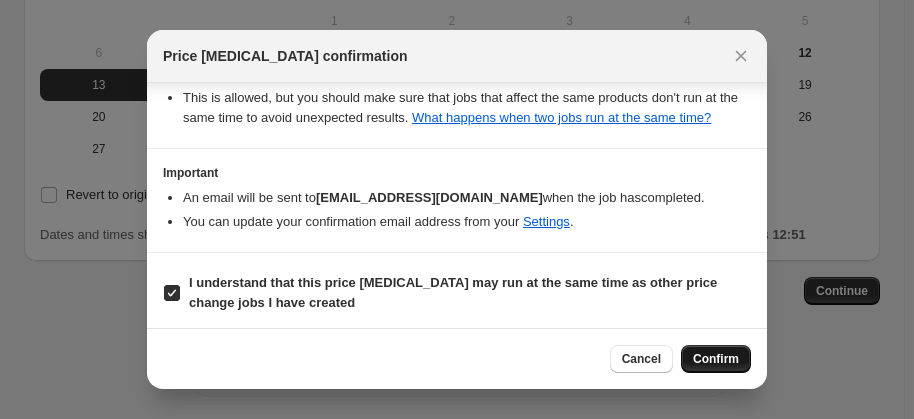 click on "Confirm" at bounding box center (716, 359) 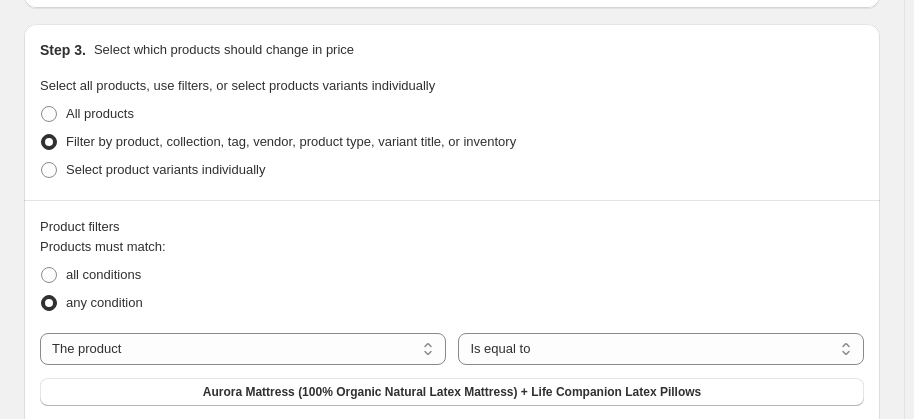 scroll, scrollTop: 0, scrollLeft: 0, axis: both 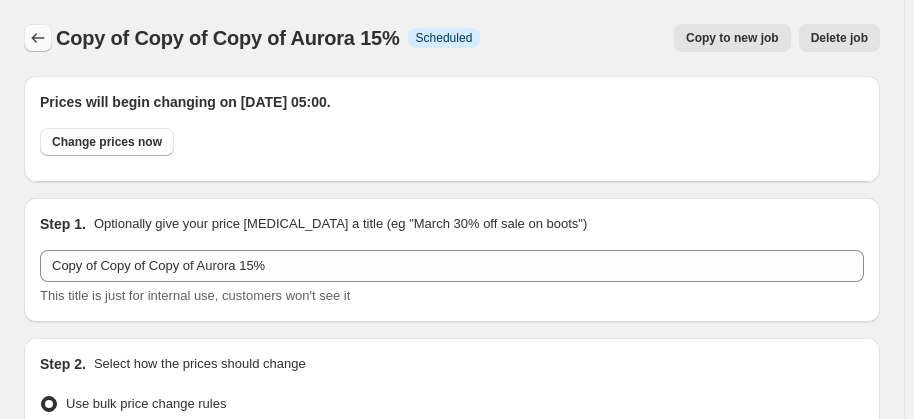 click at bounding box center (38, 38) 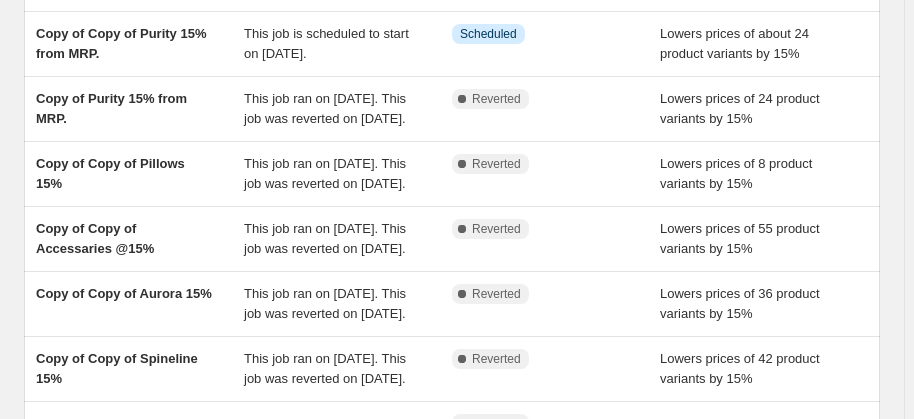 scroll, scrollTop: 724, scrollLeft: 0, axis: vertical 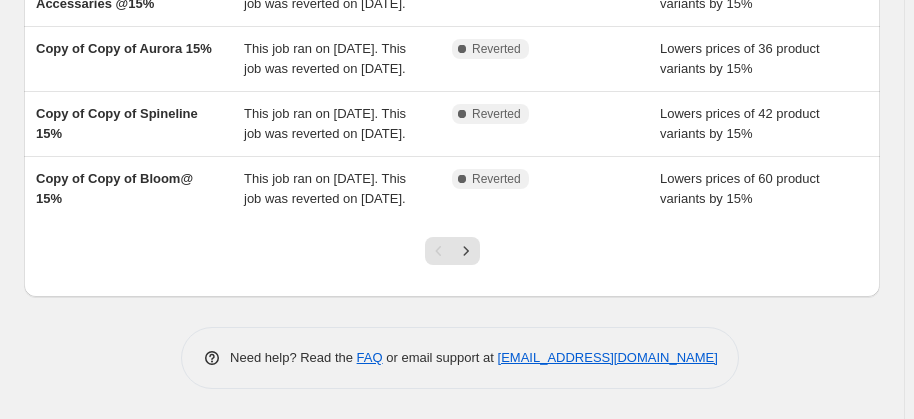 click on "Need help? Read the   FAQ   or email support at   [EMAIL_ADDRESS][DOMAIN_NAME]" at bounding box center (460, 358) 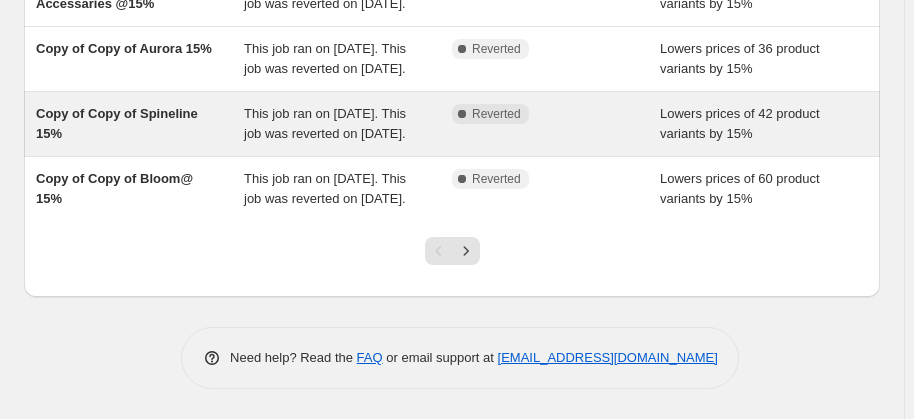 click on "This job ran on [DATE]. This job was reverted on [DATE]." at bounding box center (325, 123) 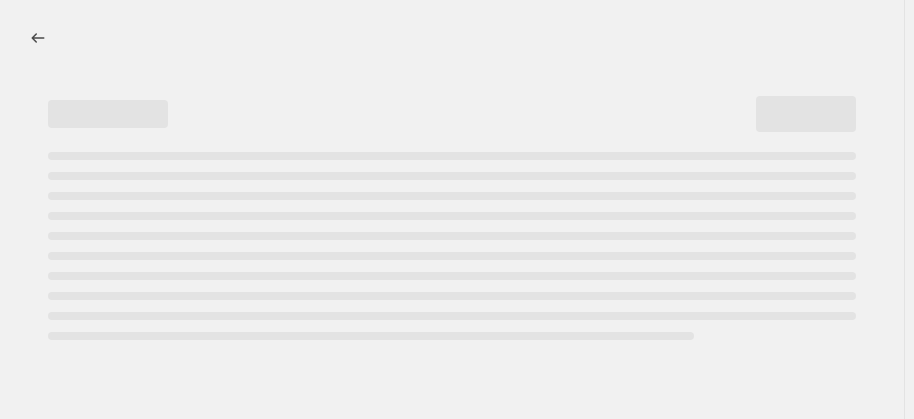 scroll, scrollTop: 0, scrollLeft: 0, axis: both 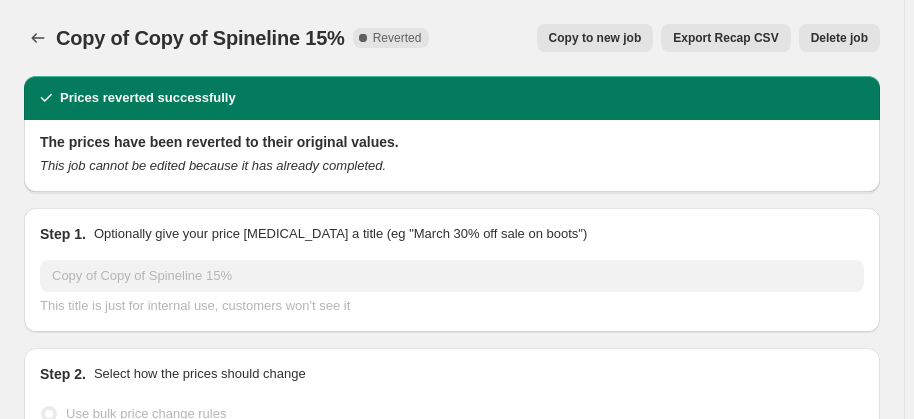 click on "Copy to new job" at bounding box center (595, 38) 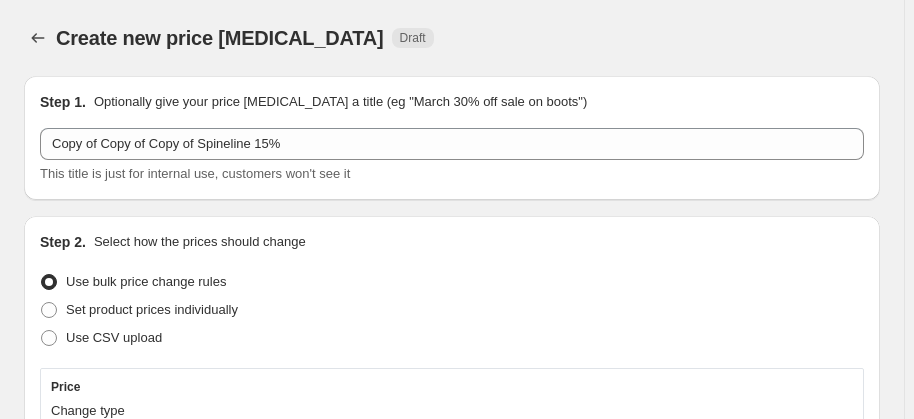 click on "Use bulk price change rules" at bounding box center [452, 282] 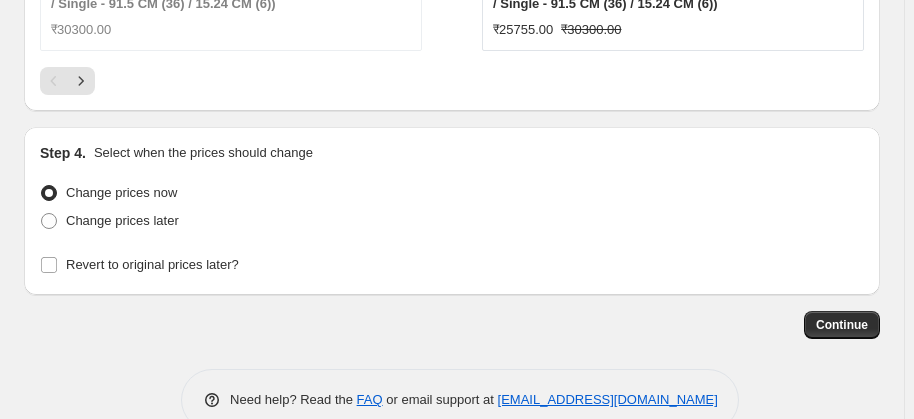 scroll, scrollTop: 2381, scrollLeft: 0, axis: vertical 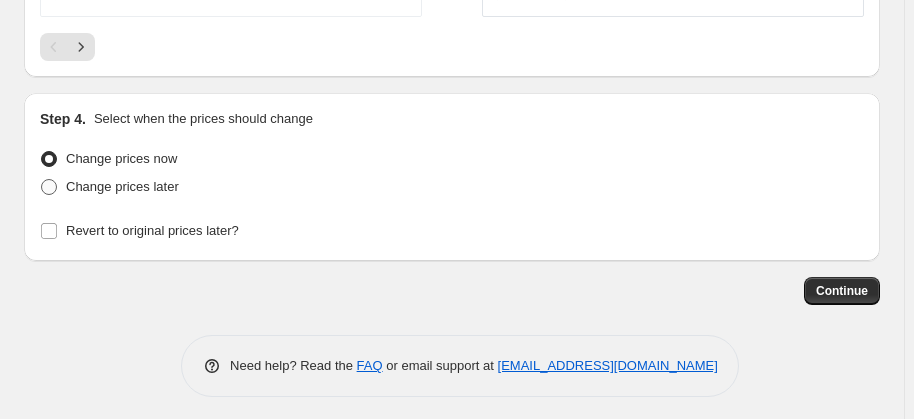 click on "Change prices later" at bounding box center (122, 186) 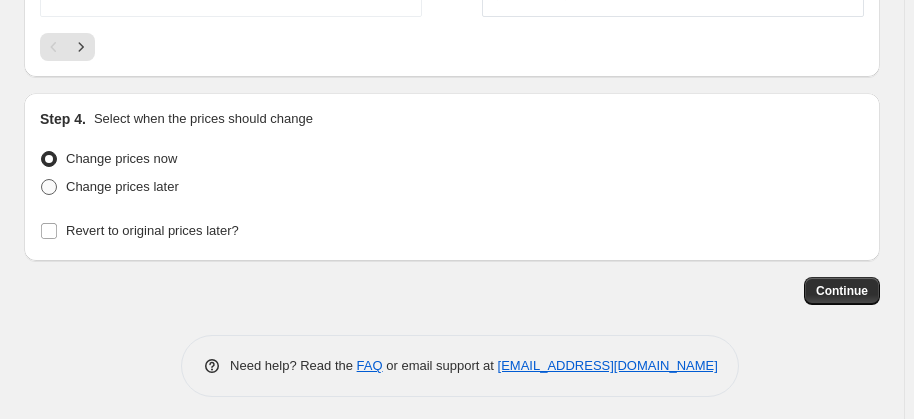 radio on "true" 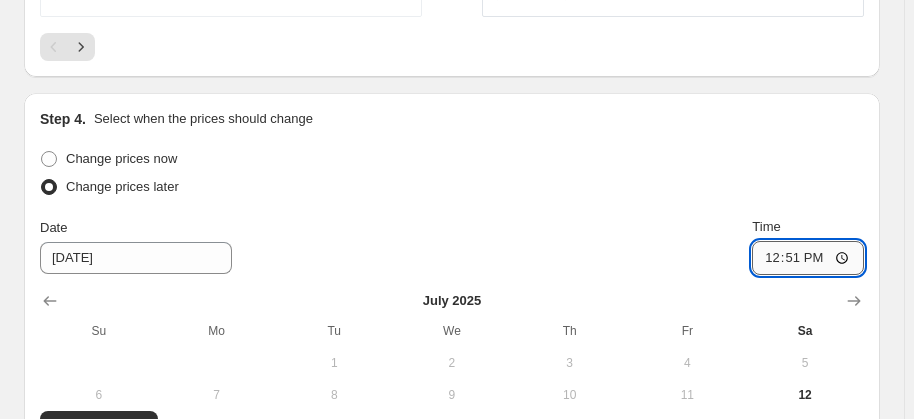 click on "12:51" at bounding box center (808, 258) 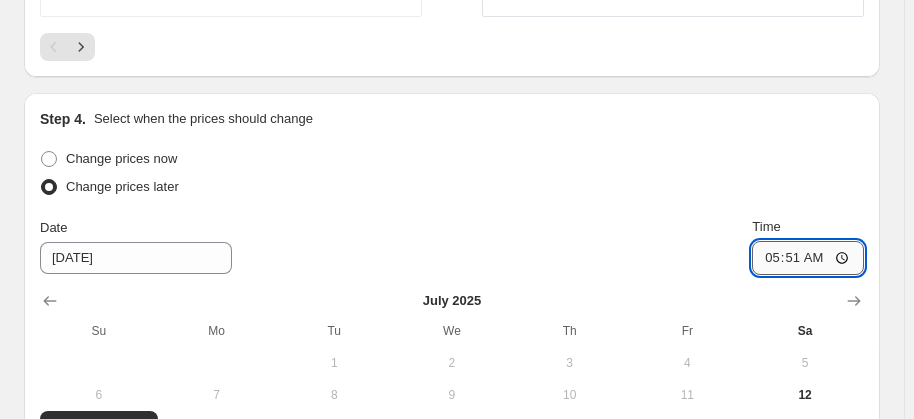 type on "05:00" 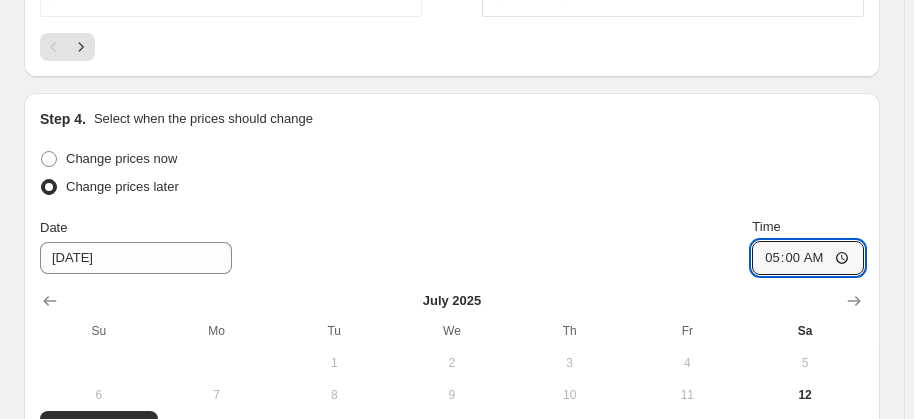 scroll, scrollTop: 2723, scrollLeft: 0, axis: vertical 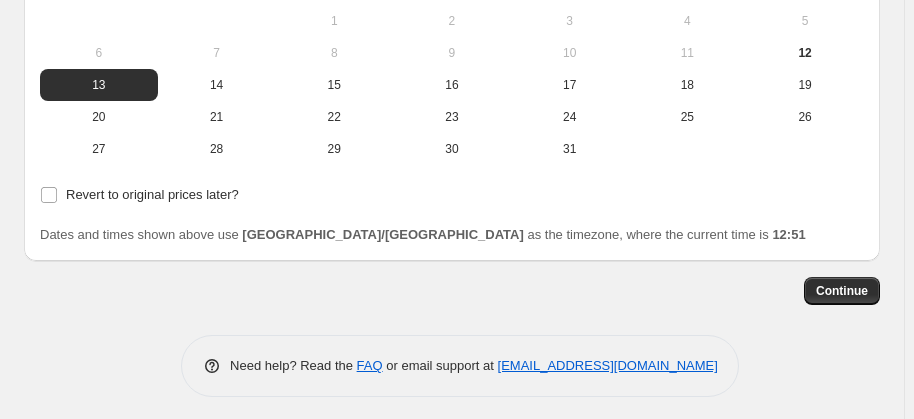 click on "Step 1. Optionally give your price [MEDICAL_DATA] a title (eg "March 30% off sale on boots") Copy of Copy of Copy of Spineline 15% This title is just for internal use, customers won't see it Step 2. Select how the prices should change Use bulk price change rules Set product prices individually Use CSV upload Price Change type Change the price to a certain amount Change the price by a certain amount Change the price by a certain percentage Change the price to the current compare at price (price before sale) Change the price by a certain amount relative to the compare at price Change the price by a certain percentage relative to the compare at price Don't change the price Change the price by a certain percentage relative to the cost per item Change price to certain cost margin Change the price by a certain percentage Price change amount -15 % (Price drop) Rounding Round to nearest .01 Round to nearest whole number End prices in .99 End prices in a certain number Show rounding direction options? Compare at price 42" at bounding box center (452, -1133) 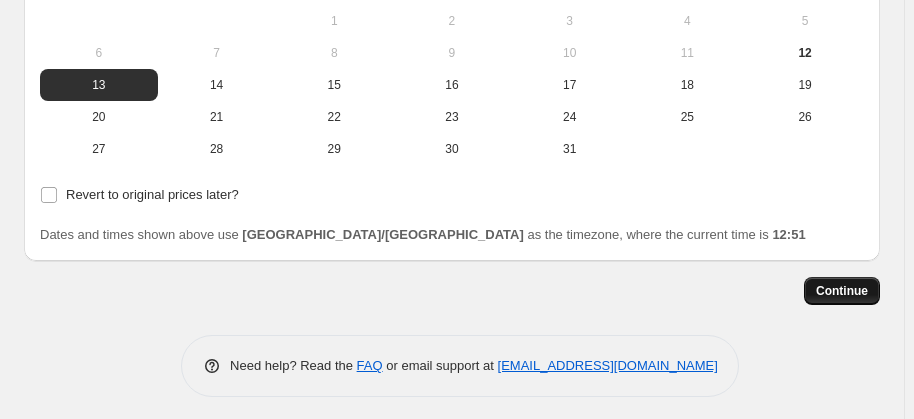 click on "Continue" at bounding box center [842, 291] 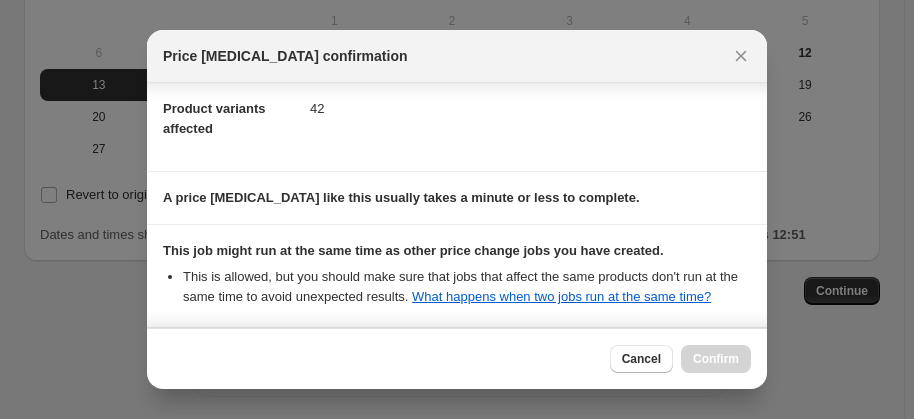 scroll, scrollTop: 394, scrollLeft: 0, axis: vertical 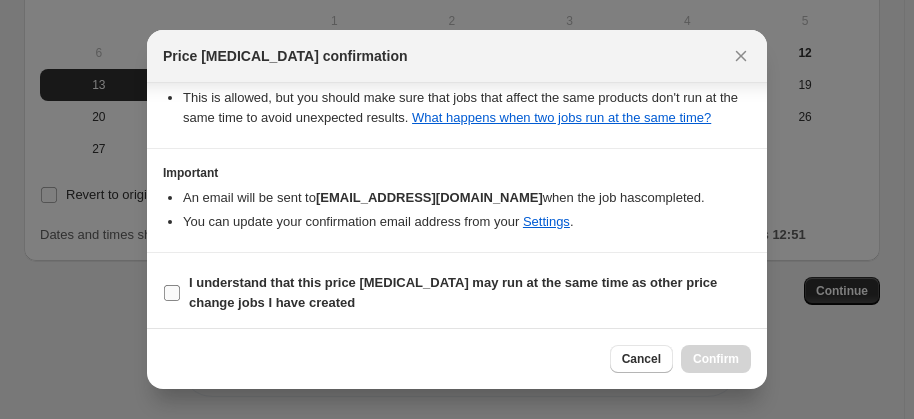 click on "I understand that this price [MEDICAL_DATA] may run at the same time as other price change jobs I have created" at bounding box center (470, 293) 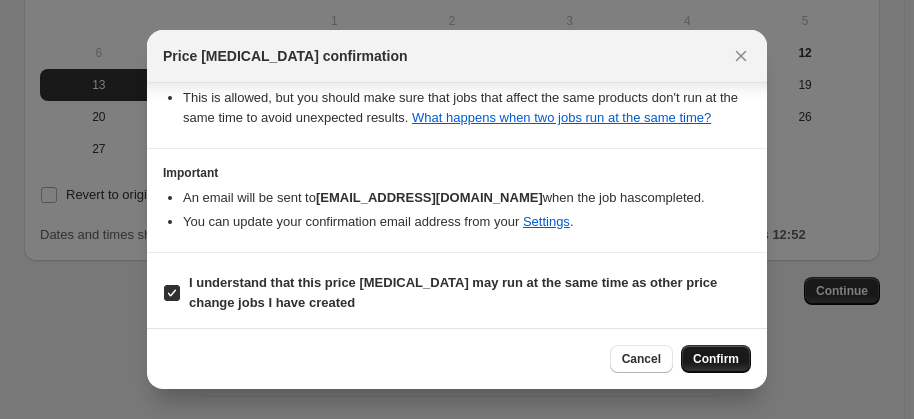click on "Confirm" at bounding box center [716, 359] 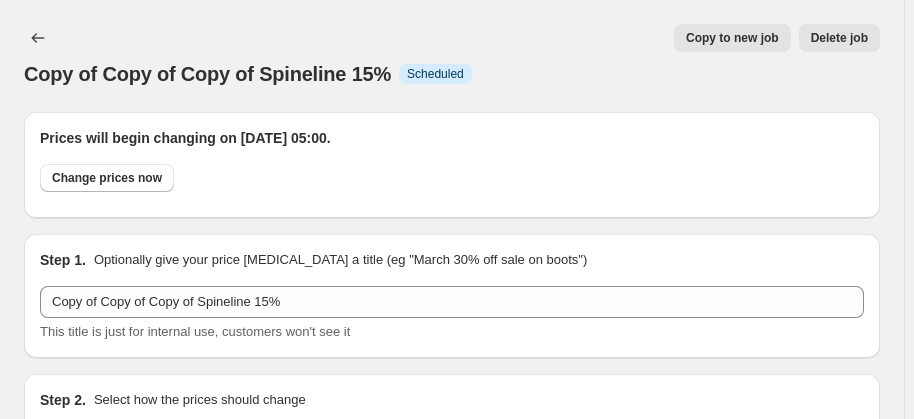 scroll, scrollTop: 2723, scrollLeft: 0, axis: vertical 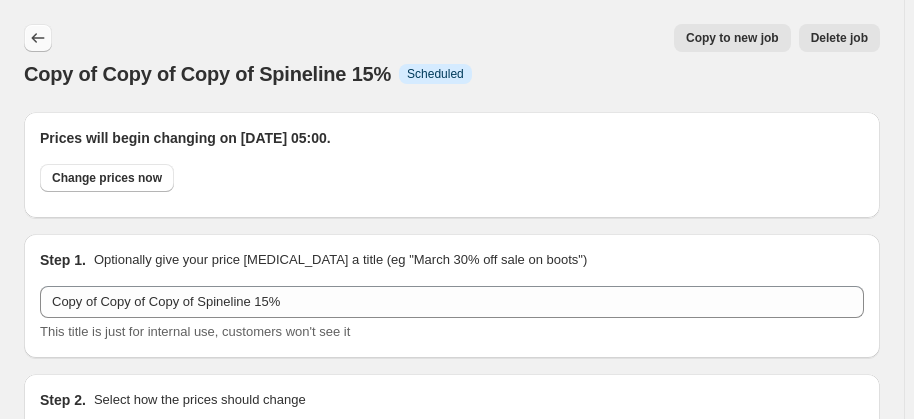 click 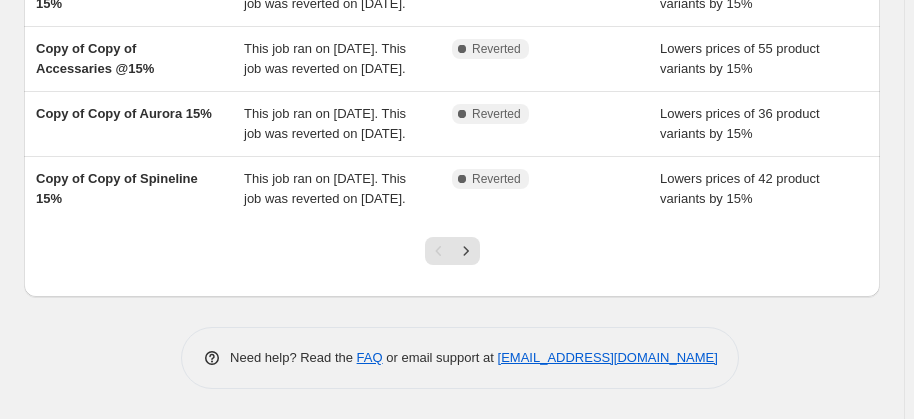 scroll, scrollTop: 704, scrollLeft: 0, axis: vertical 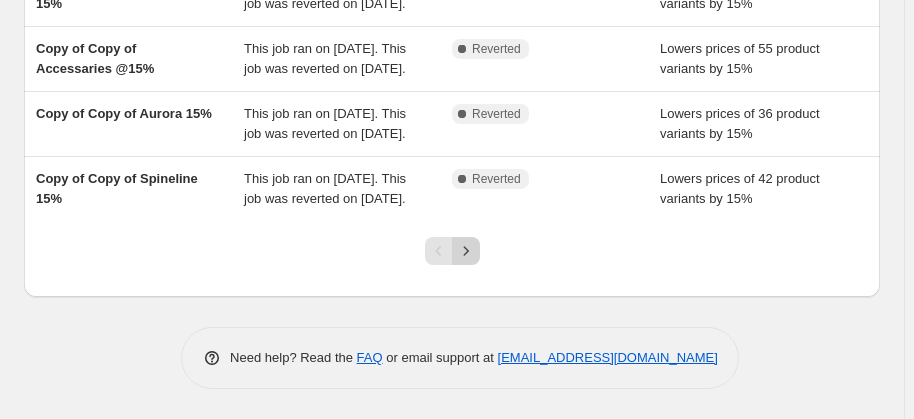 click 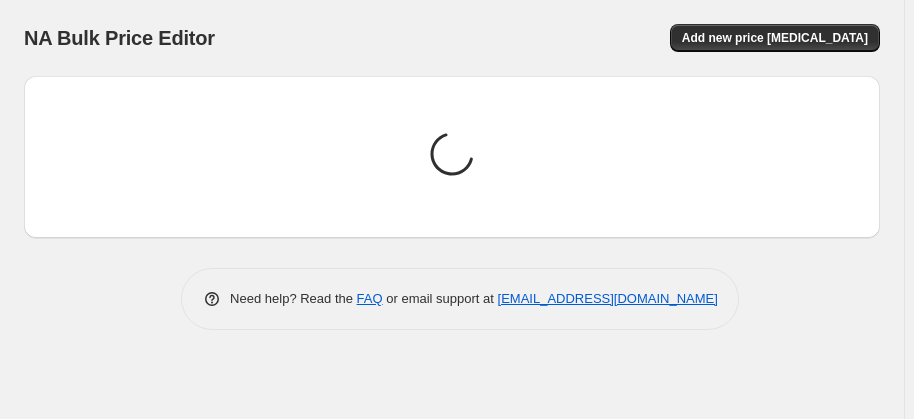 scroll, scrollTop: 0, scrollLeft: 0, axis: both 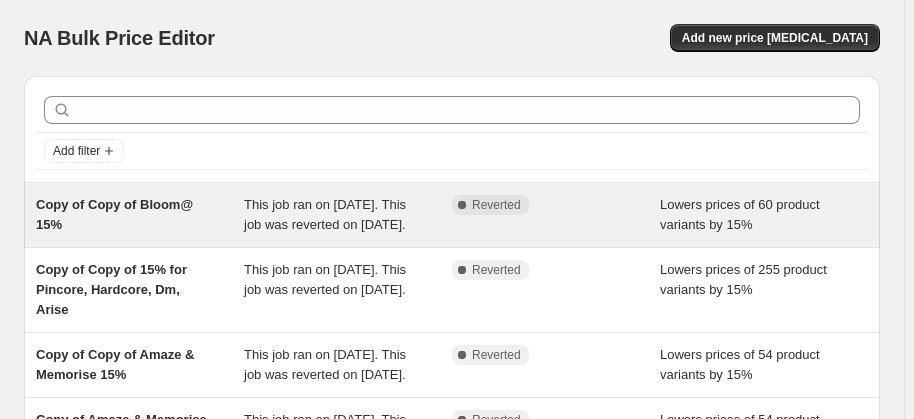 click on "This job ran on [DATE]. This job was reverted on [DATE]." at bounding box center [348, 215] 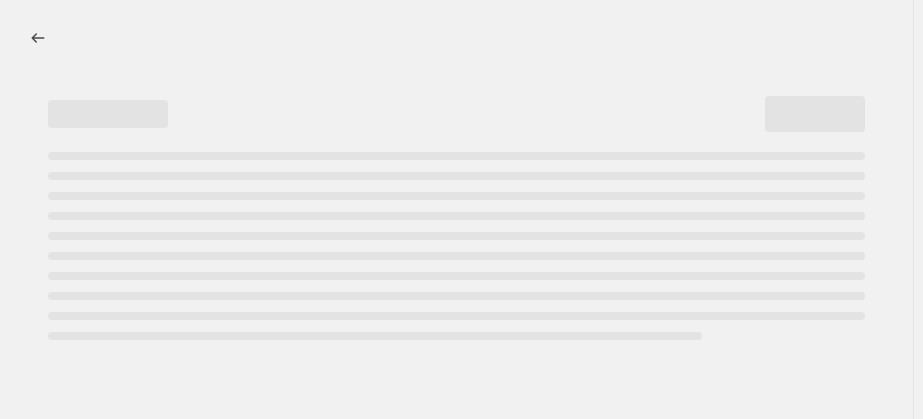select on "percentage" 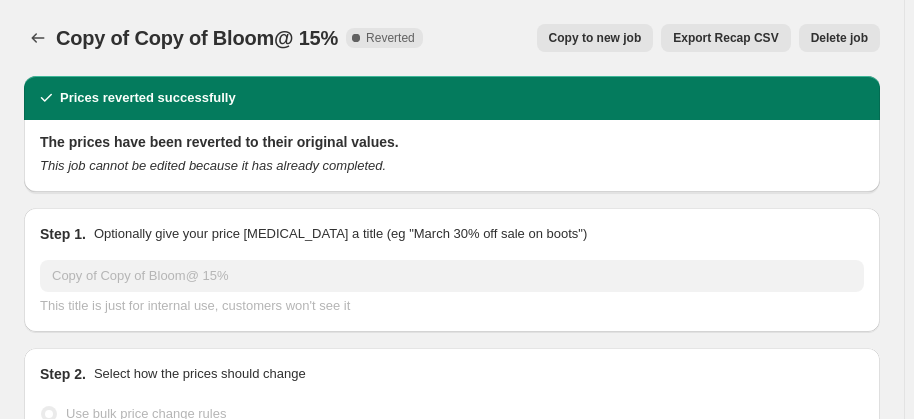 click on "Copy to new job" at bounding box center (595, 38) 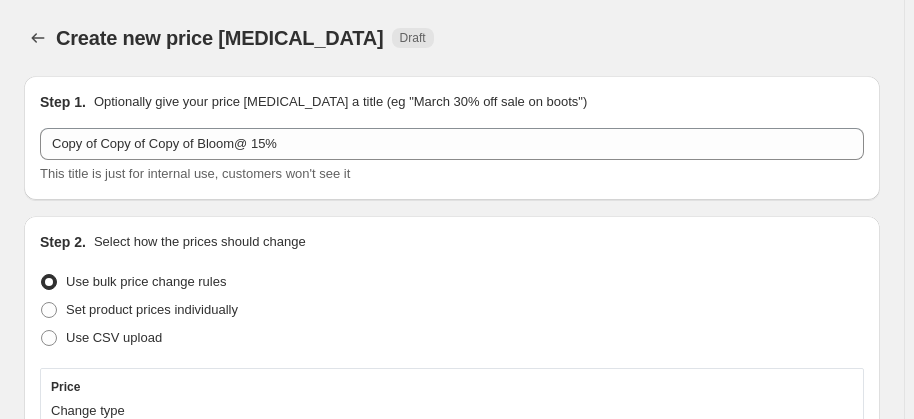 click on "Use CSV upload" at bounding box center [452, 338] 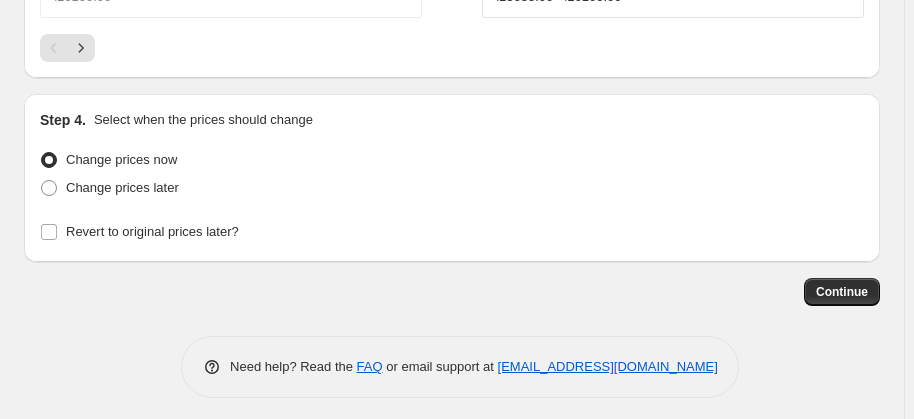scroll, scrollTop: 2381, scrollLeft: 0, axis: vertical 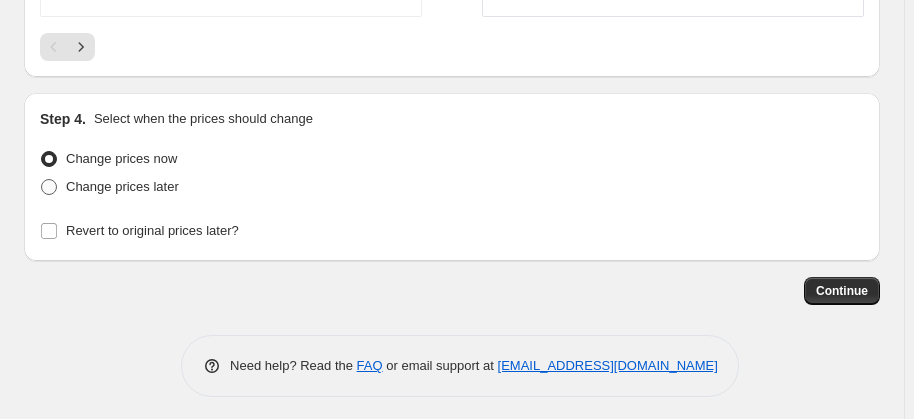 click on "Change prices later" at bounding box center [122, 186] 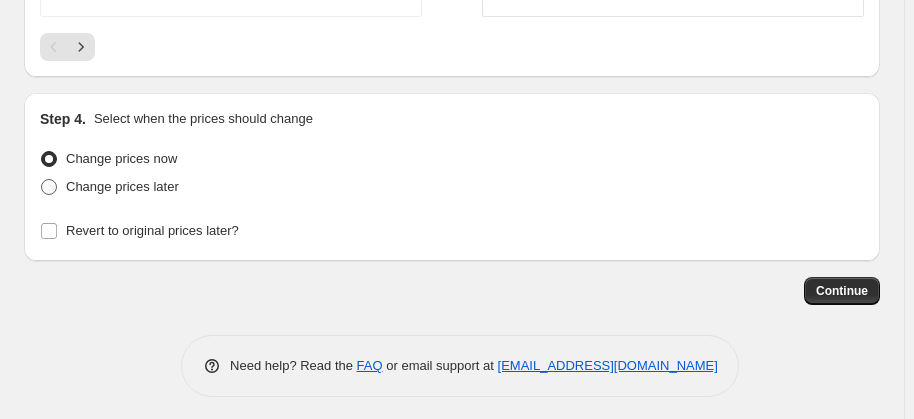 radio on "true" 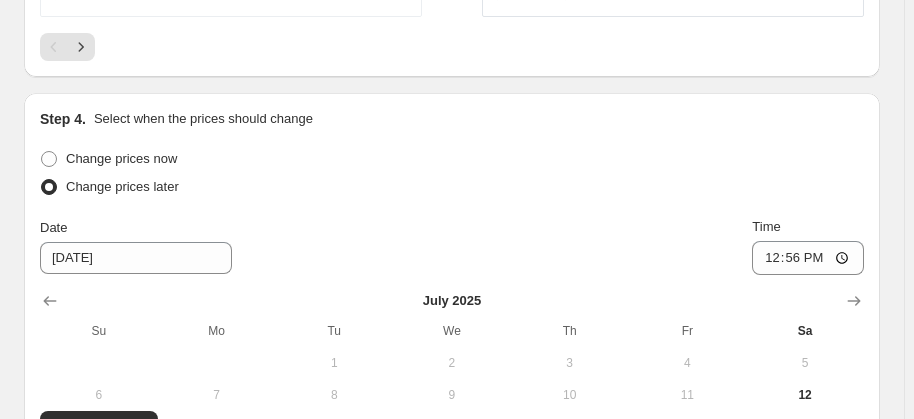 scroll, scrollTop: 2723, scrollLeft: 0, axis: vertical 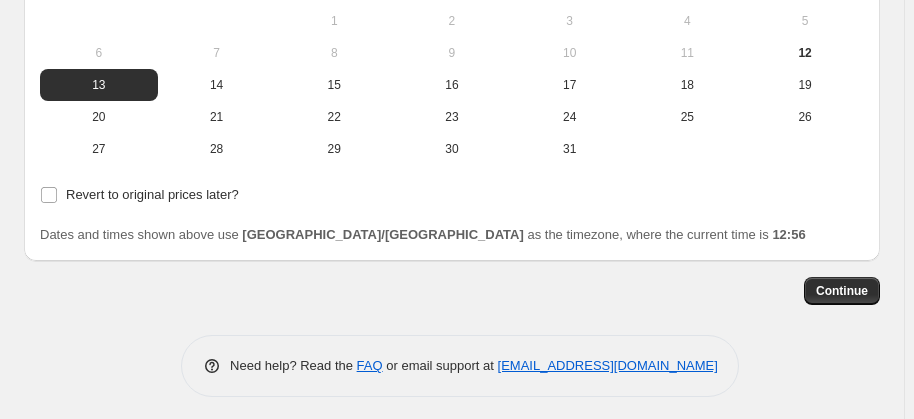 click on "Change prices now" at bounding box center (41, -191) 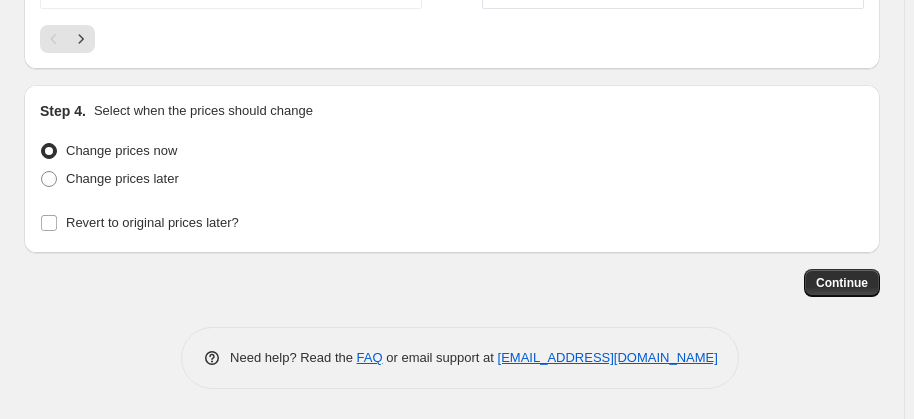 scroll, scrollTop: 2316, scrollLeft: 0, axis: vertical 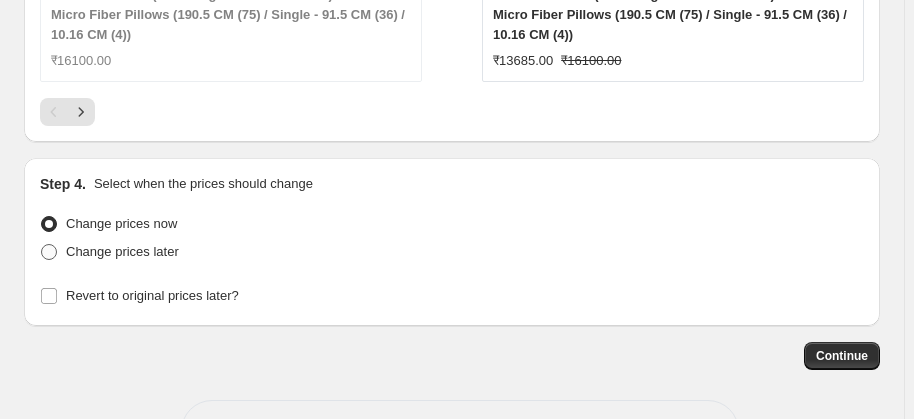 click at bounding box center (49, 252) 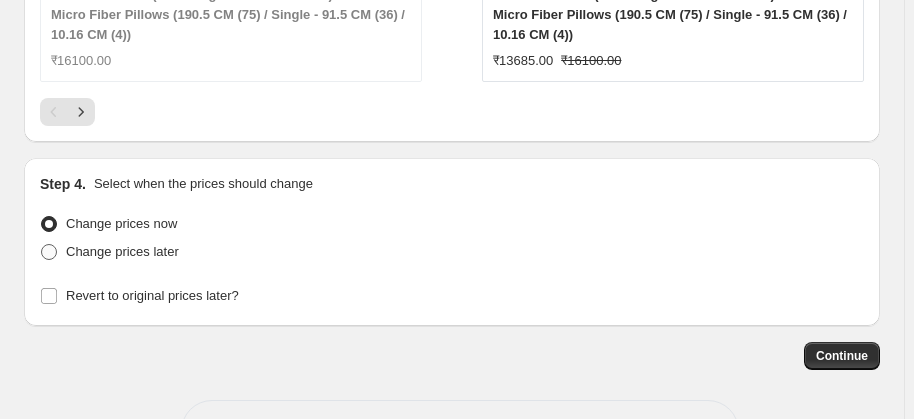 radio on "true" 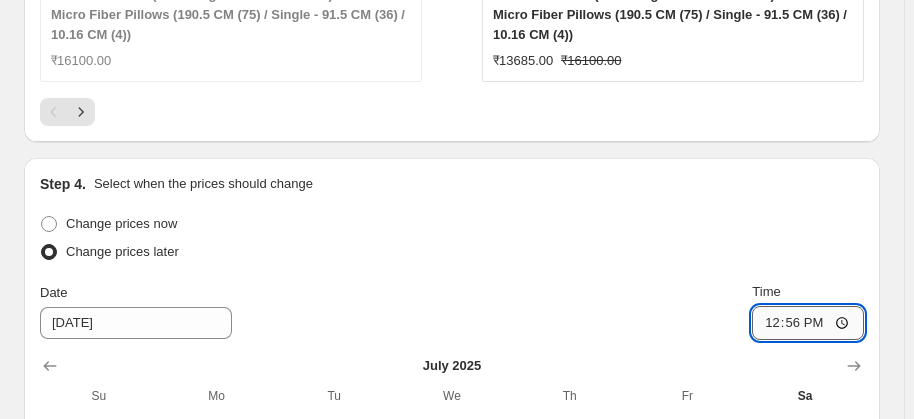 click on "12:56" at bounding box center (808, 323) 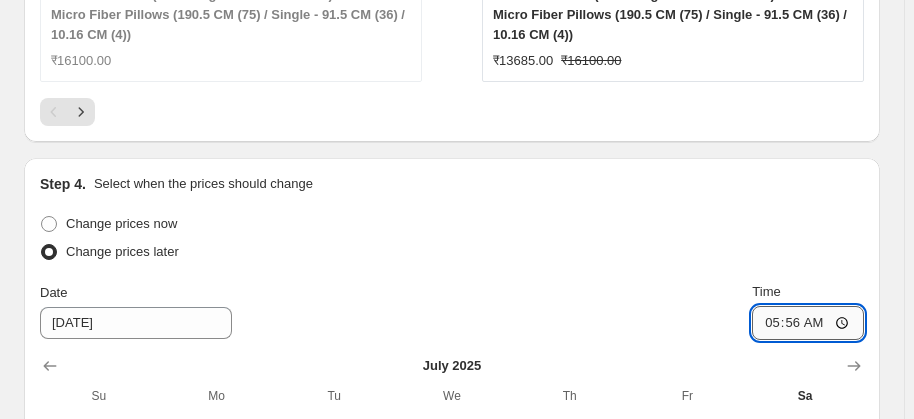 type on "05:00" 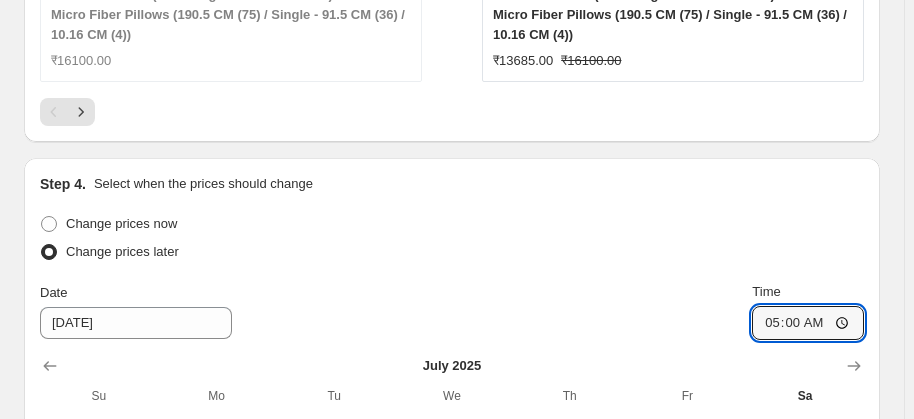 scroll, scrollTop: 2683, scrollLeft: 0, axis: vertical 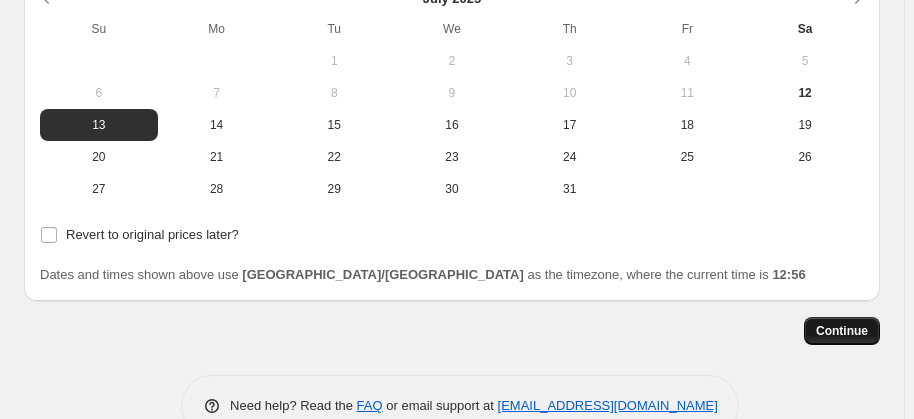 click on "Continue" at bounding box center [842, 331] 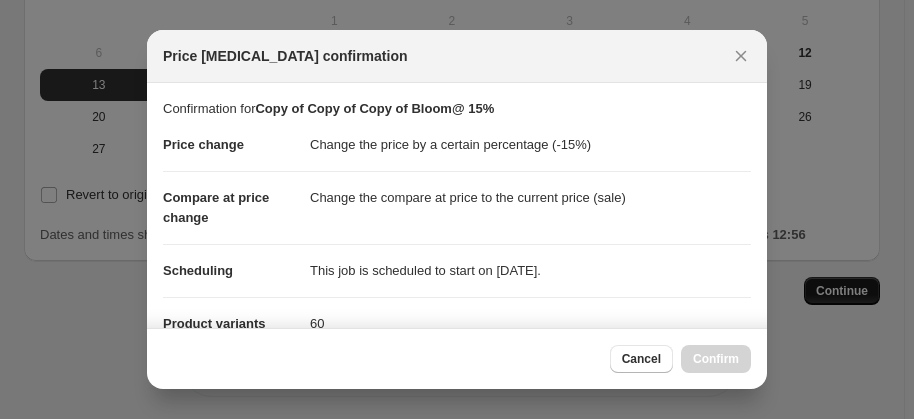 scroll, scrollTop: 0, scrollLeft: 0, axis: both 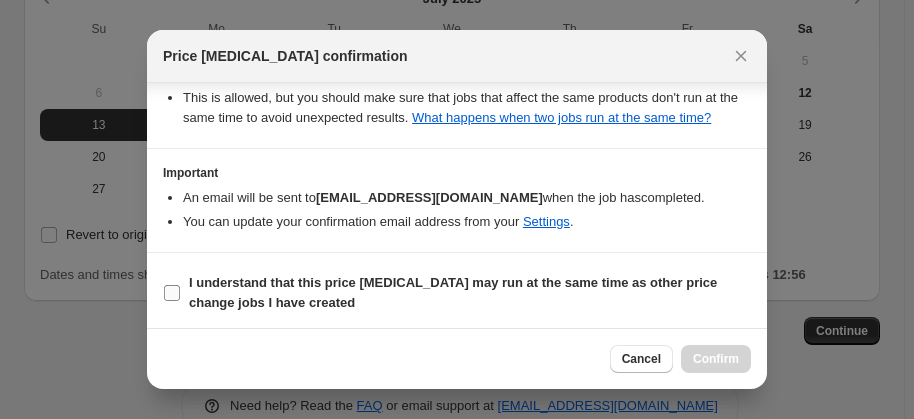 click on "I understand that this price [MEDICAL_DATA] may run at the same time as other price change jobs I have created" at bounding box center (453, 292) 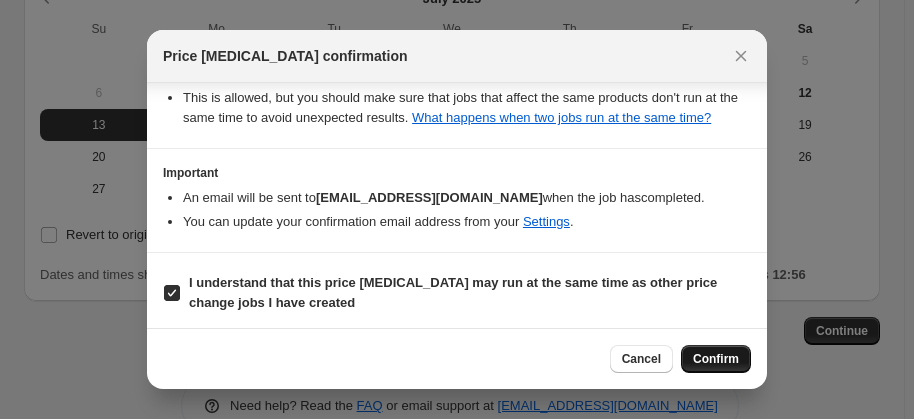 click on "Confirm" at bounding box center [716, 359] 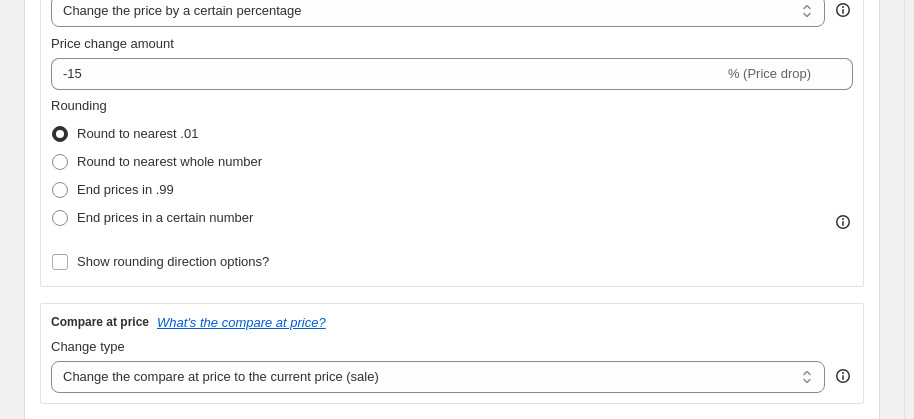 scroll, scrollTop: 0, scrollLeft: 0, axis: both 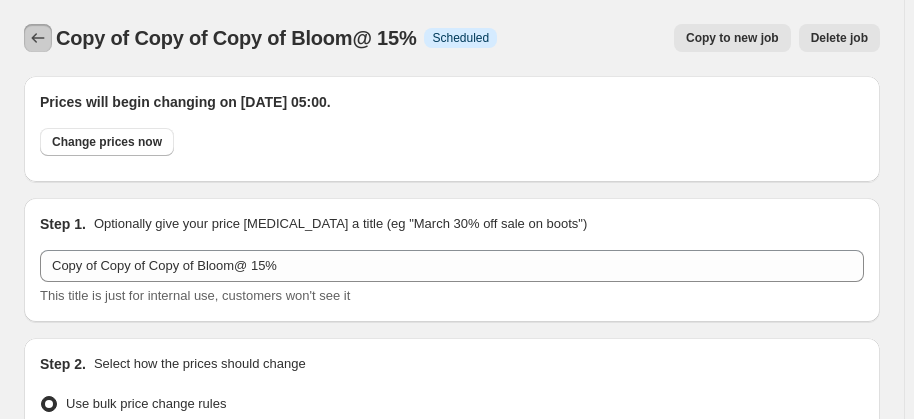 click 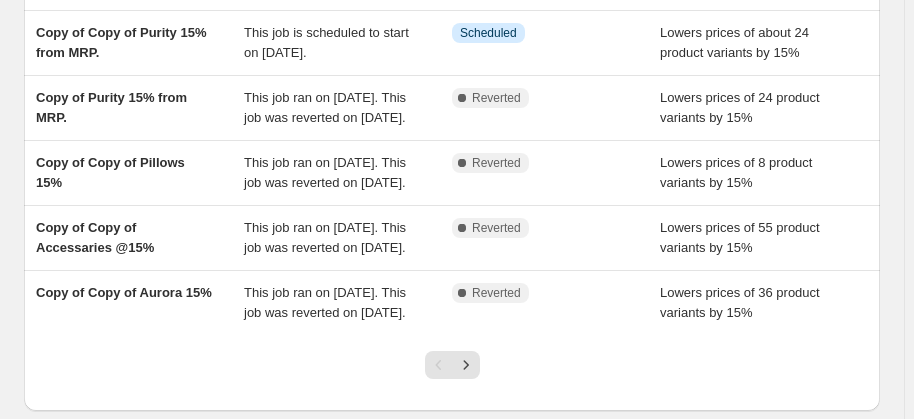 scroll, scrollTop: 684, scrollLeft: 0, axis: vertical 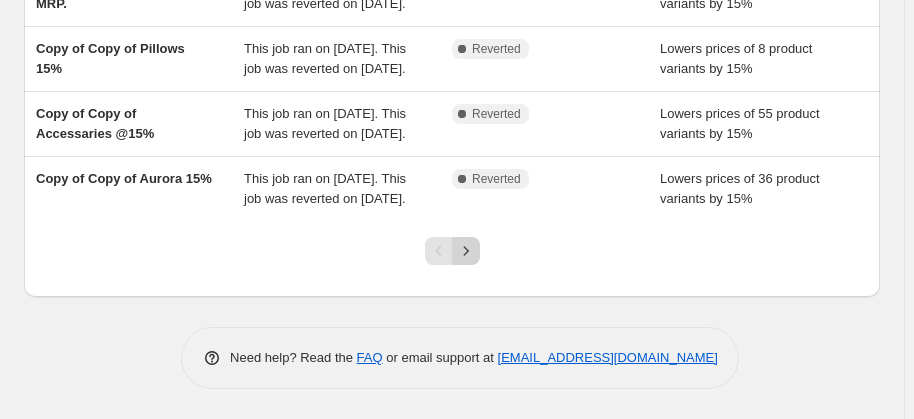 click at bounding box center (466, 251) 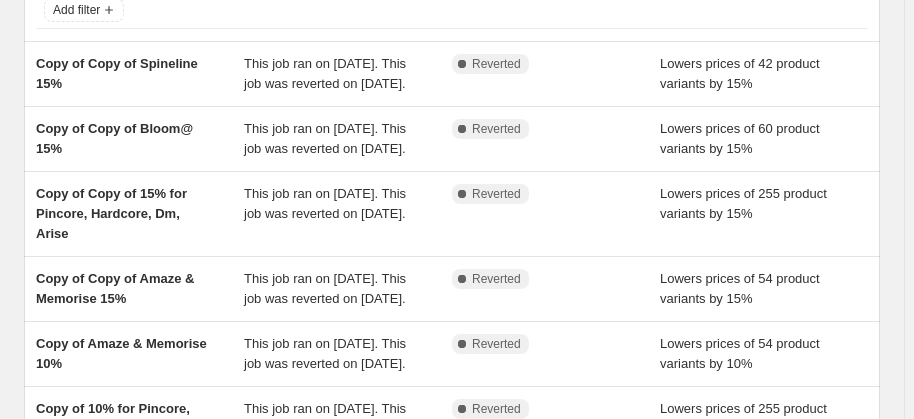 scroll, scrollTop: 145, scrollLeft: 0, axis: vertical 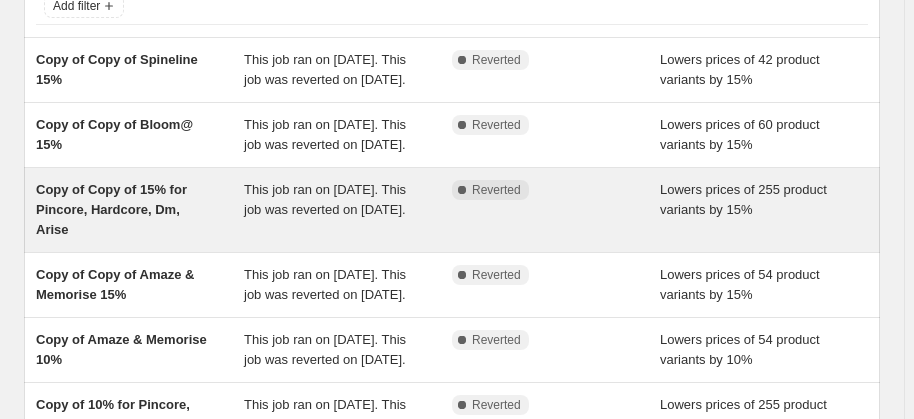 click on "This job ran on [DATE]. This job was reverted on [DATE]." at bounding box center (348, 210) 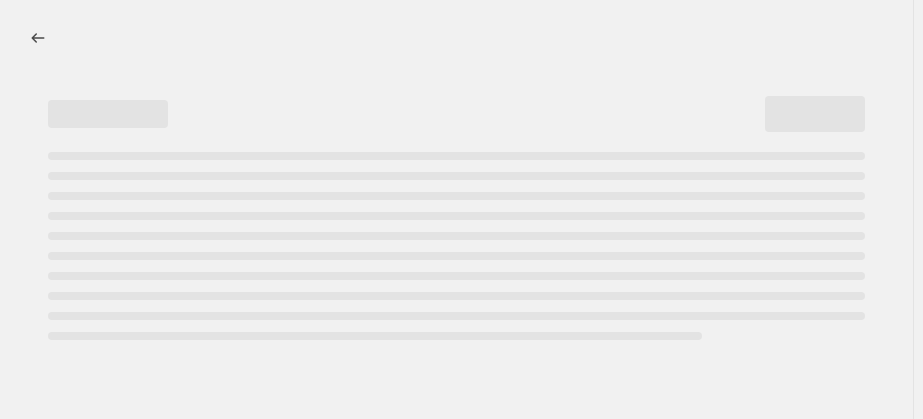 select on "percentage" 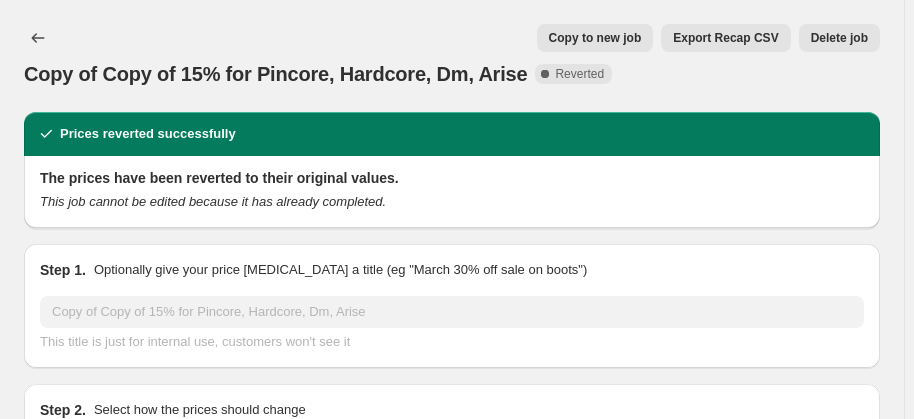 click on "Copy to new job" at bounding box center (595, 38) 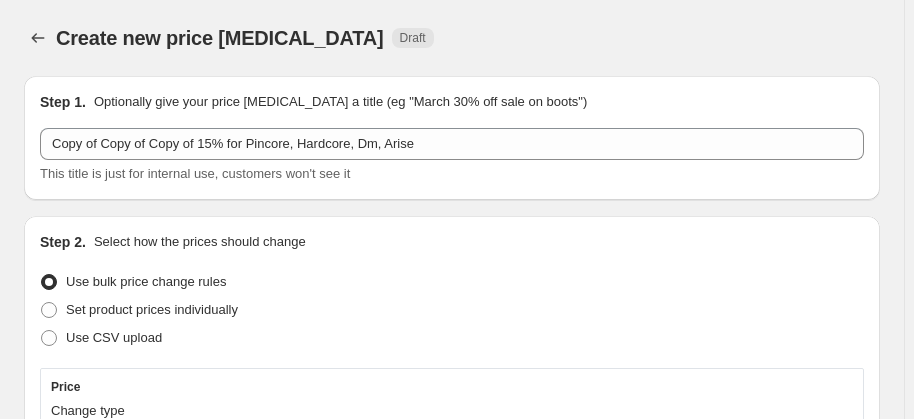 click on "Use bulk price change rules" at bounding box center (452, 282) 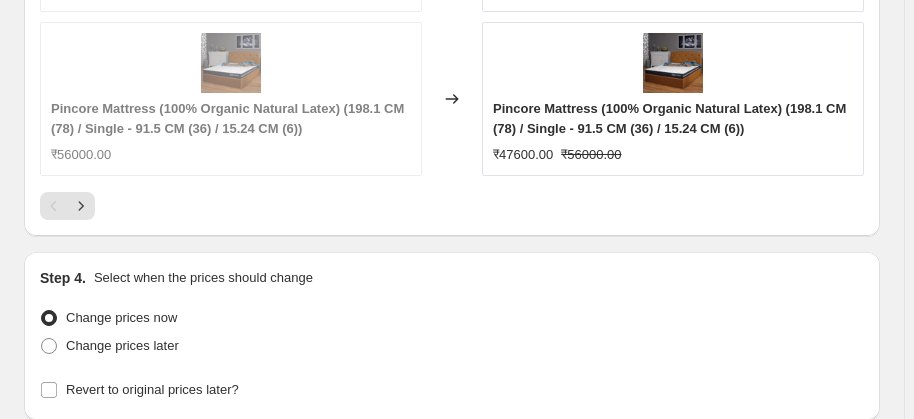 scroll, scrollTop: 2261, scrollLeft: 0, axis: vertical 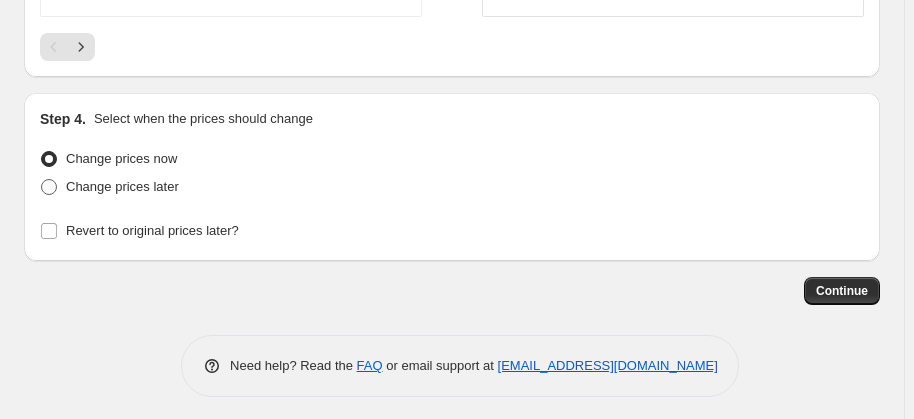 click on "Change prices later" at bounding box center [122, 186] 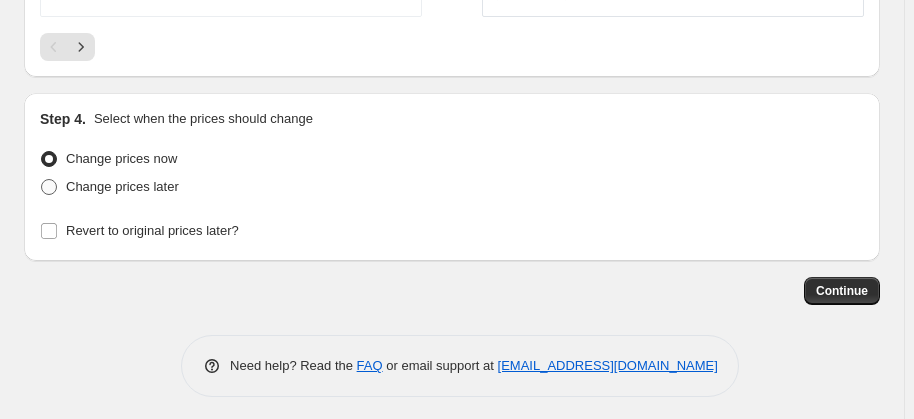 radio on "true" 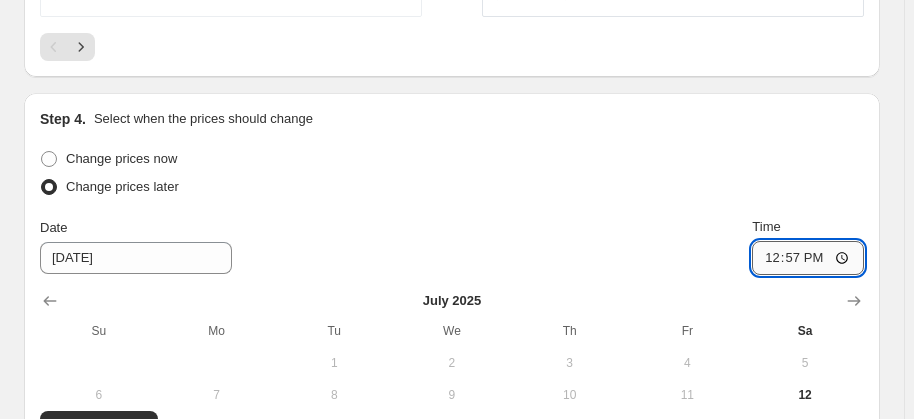 click on "12:57" at bounding box center (808, 258) 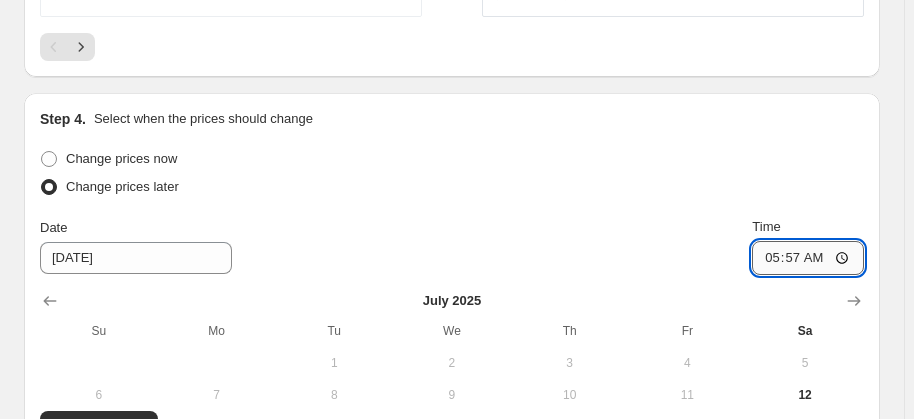 type on "05:00" 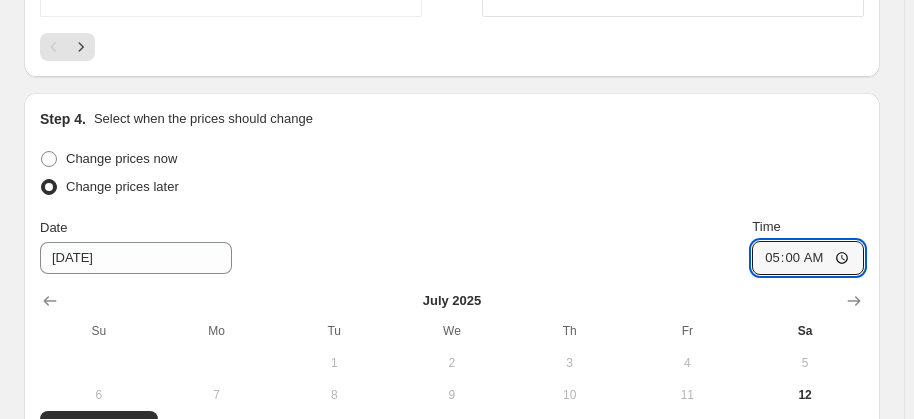 scroll, scrollTop: 2603, scrollLeft: 0, axis: vertical 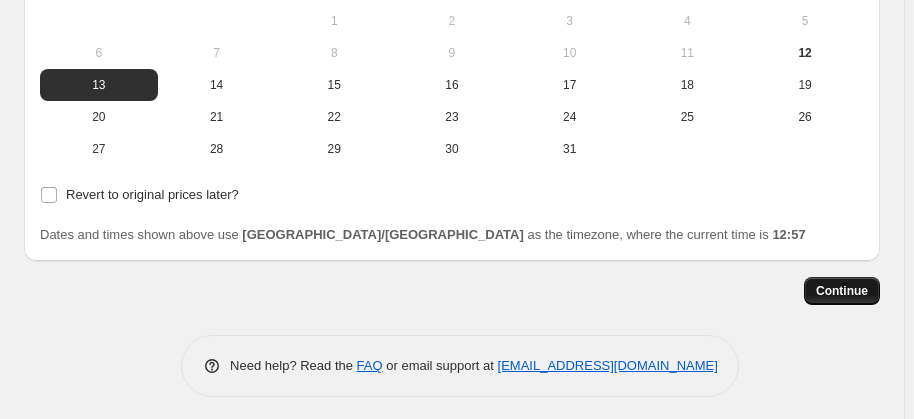 click on "Continue" at bounding box center (842, 291) 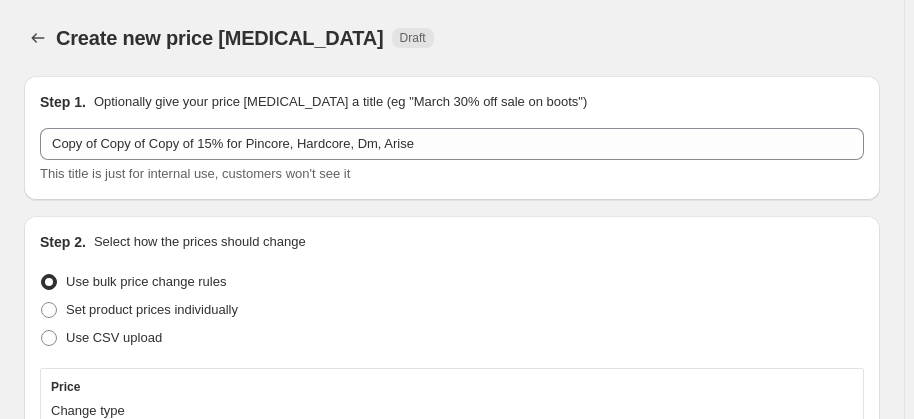 scroll, scrollTop: 2603, scrollLeft: 0, axis: vertical 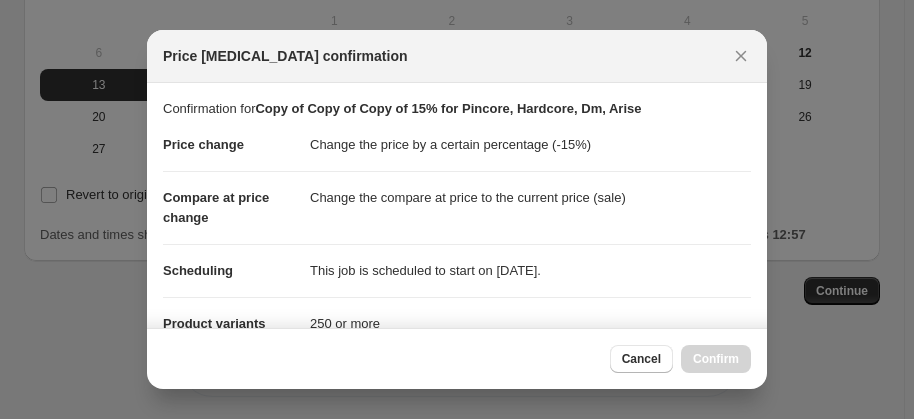 click on "Confirmation for  Copy of Copy of Copy of 15% for Pincore, Hardcore, Dm, Arise Price change Change the price by a certain percentage (-15%) Compare at price change Change the compare at price to the current price (sale) Scheduling This job is scheduled to start on [DATE]. Product variants affected 250 or more" at bounding box center (457, 234) 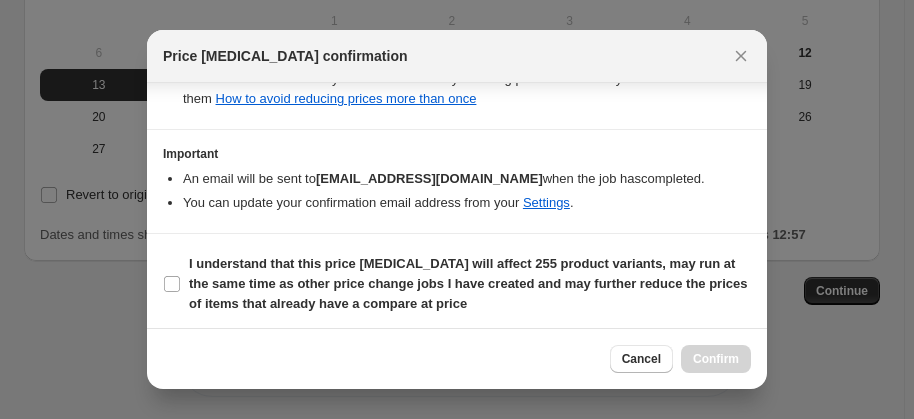 scroll, scrollTop: 627, scrollLeft: 0, axis: vertical 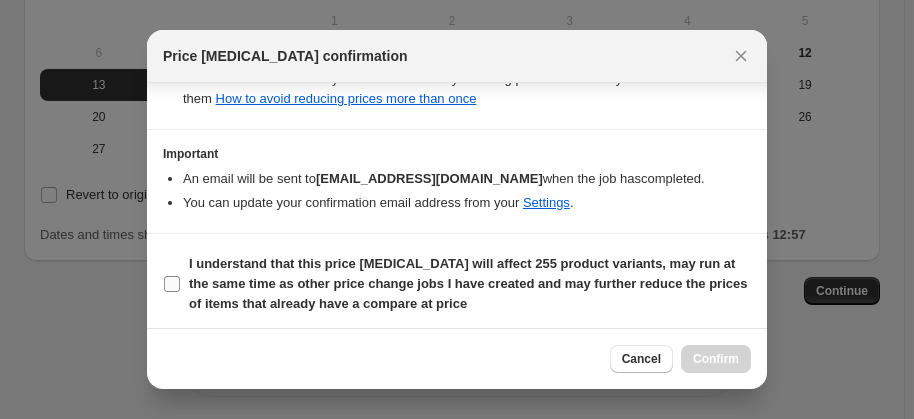 click on "I understand that this price [MEDICAL_DATA] will affect 255 product variants, may run at the same time as other price change jobs I have created and may further reduce the prices of items that already have a compare at price" at bounding box center [468, 283] 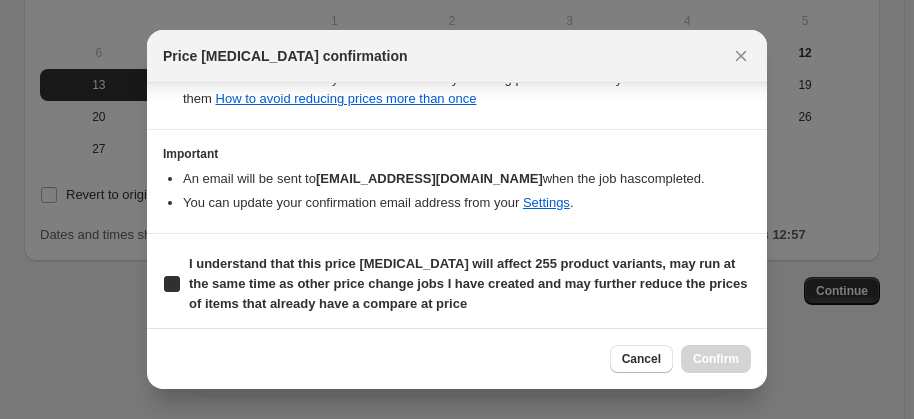 checkbox on "true" 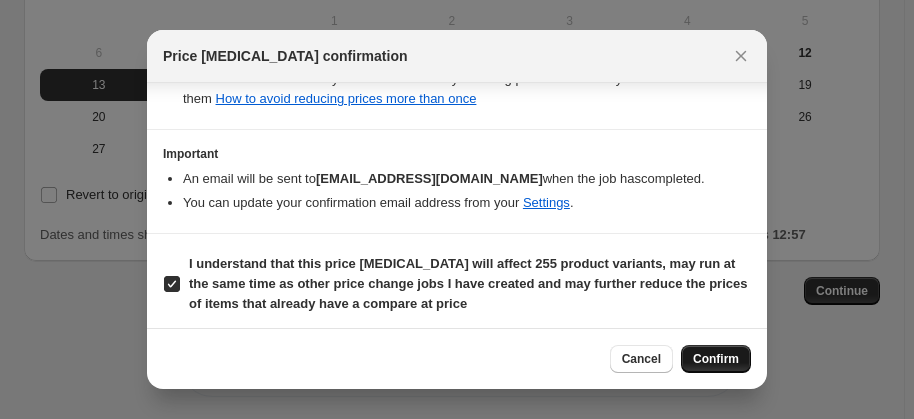 click on "Confirm" at bounding box center (716, 359) 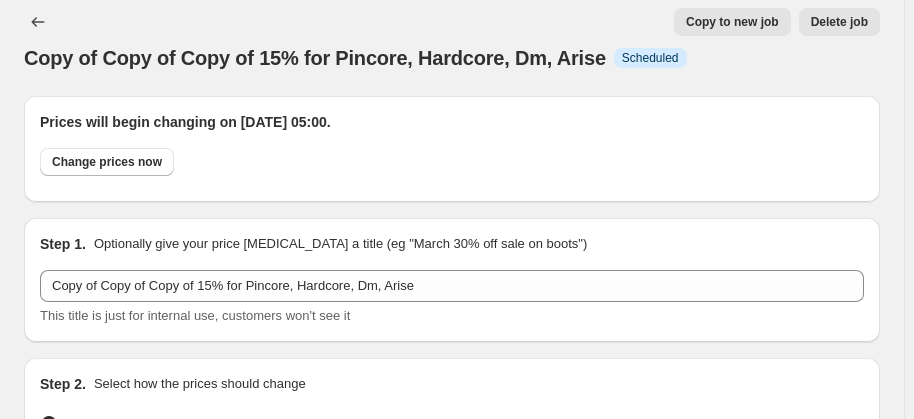 scroll, scrollTop: 0, scrollLeft: 0, axis: both 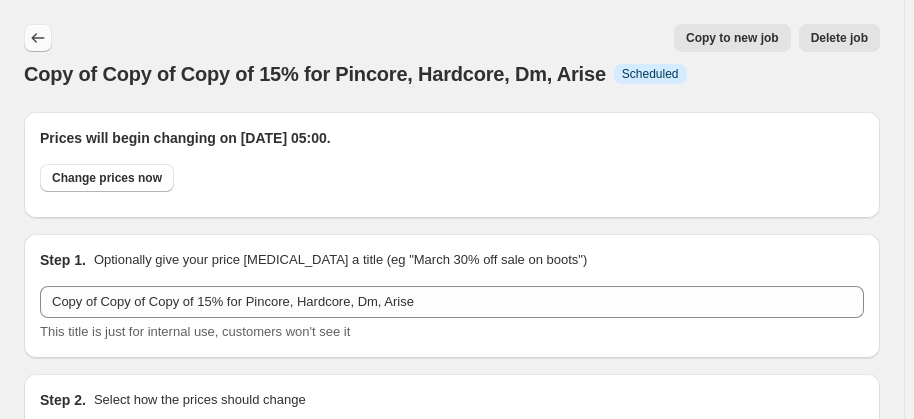 click 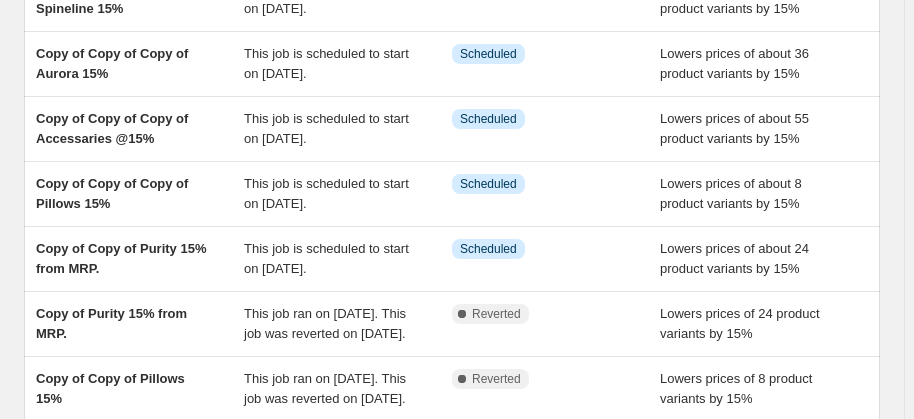 scroll, scrollTop: 684, scrollLeft: 0, axis: vertical 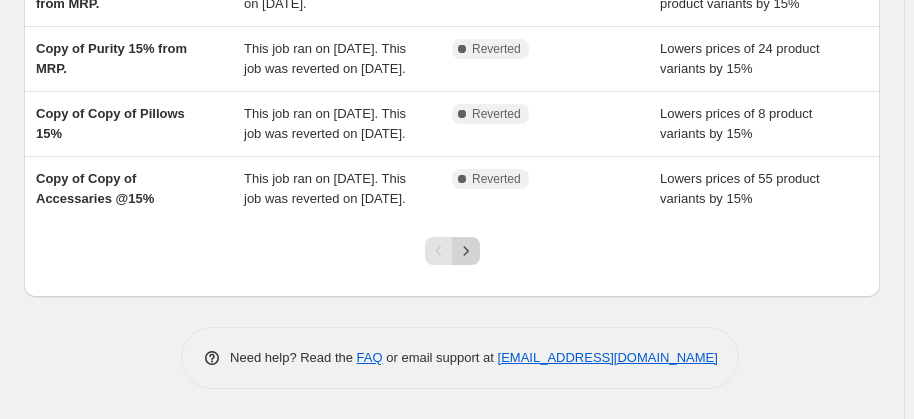 click 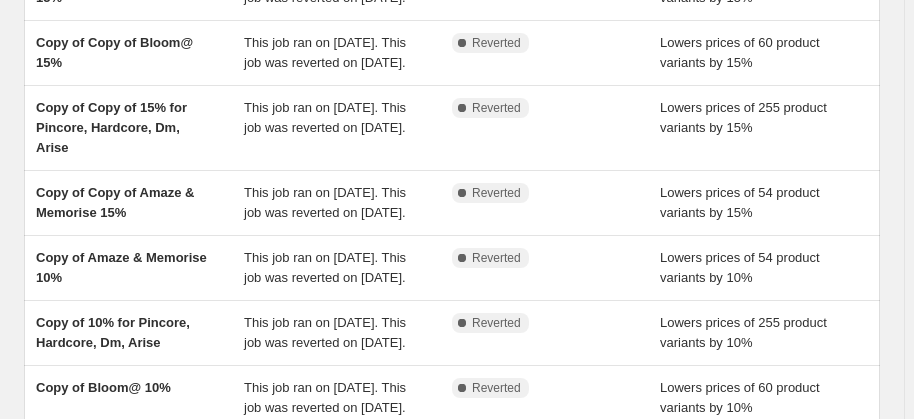 scroll, scrollTop: 327, scrollLeft: 0, axis: vertical 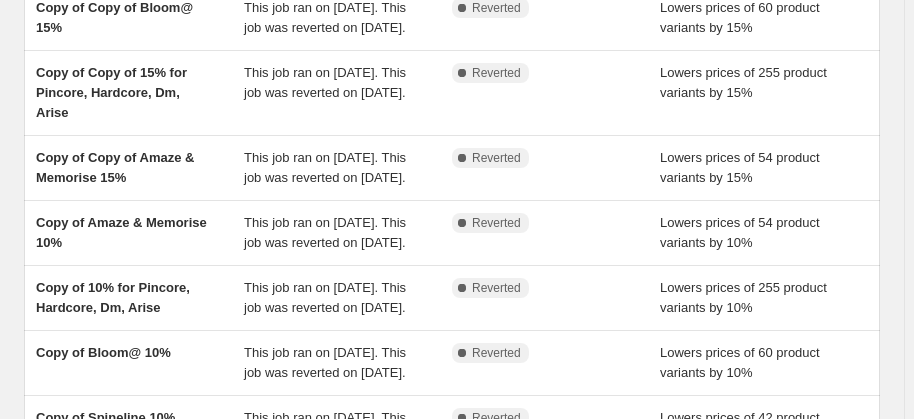 click on "Complete Reverted" at bounding box center (556, 168) 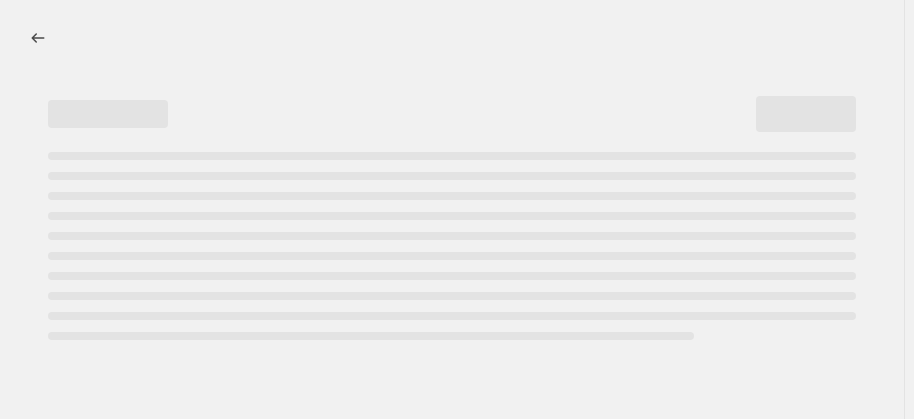 scroll, scrollTop: 0, scrollLeft: 0, axis: both 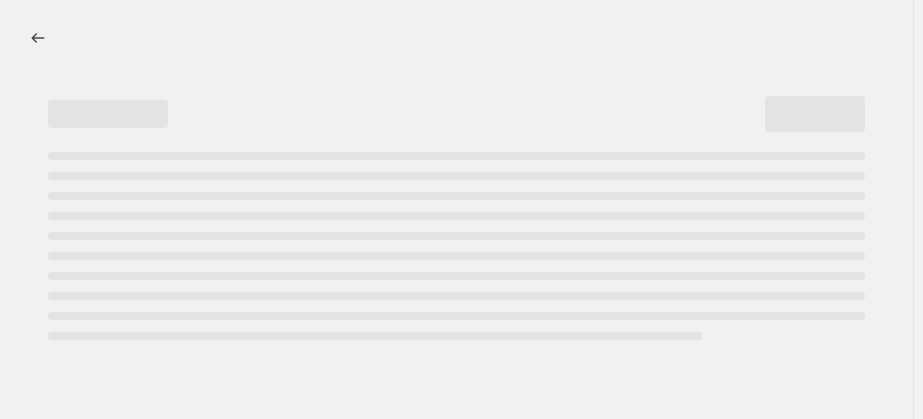 select on "percentage" 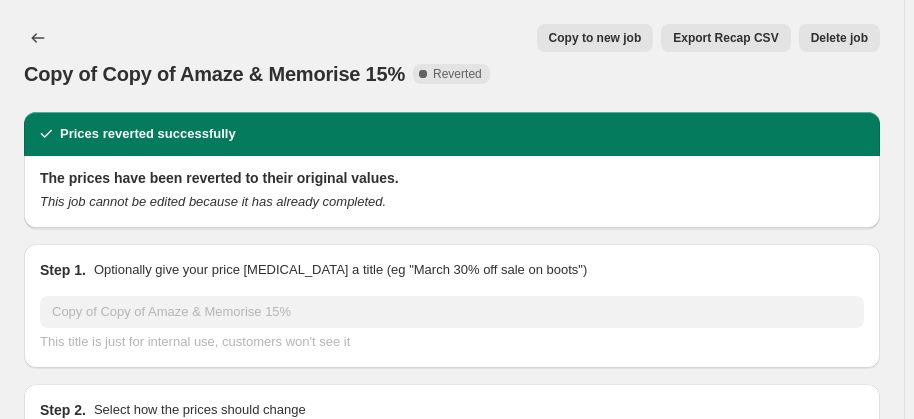 click on "Copy to new job" at bounding box center [595, 38] 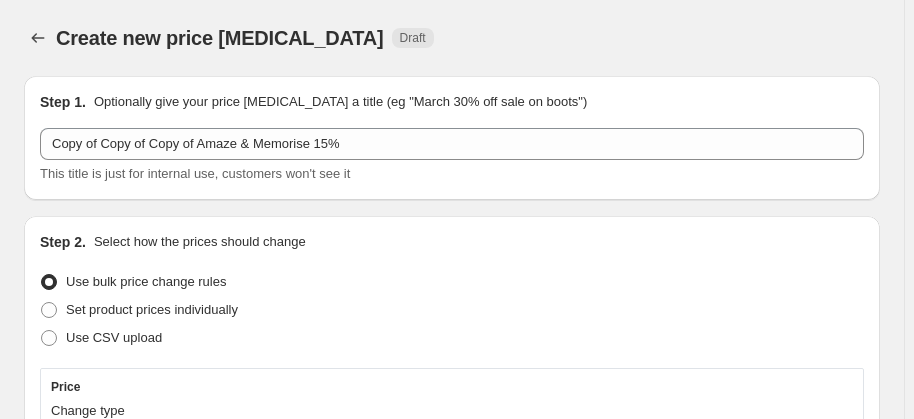 click on "Set product prices individually" at bounding box center [452, 310] 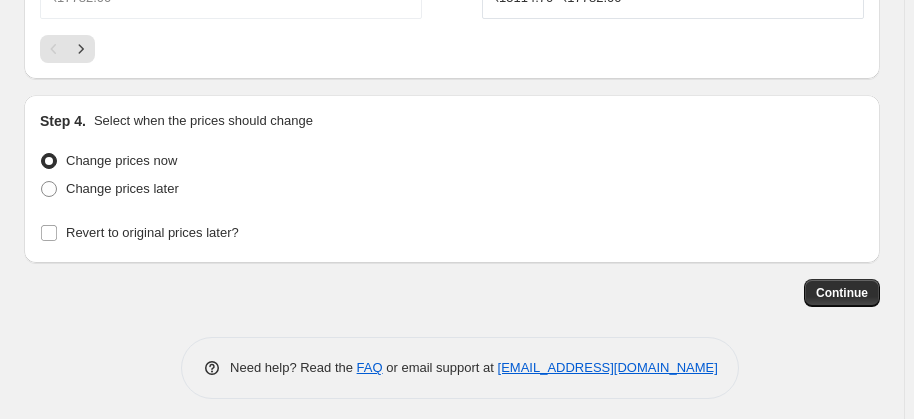 scroll, scrollTop: 2501, scrollLeft: 0, axis: vertical 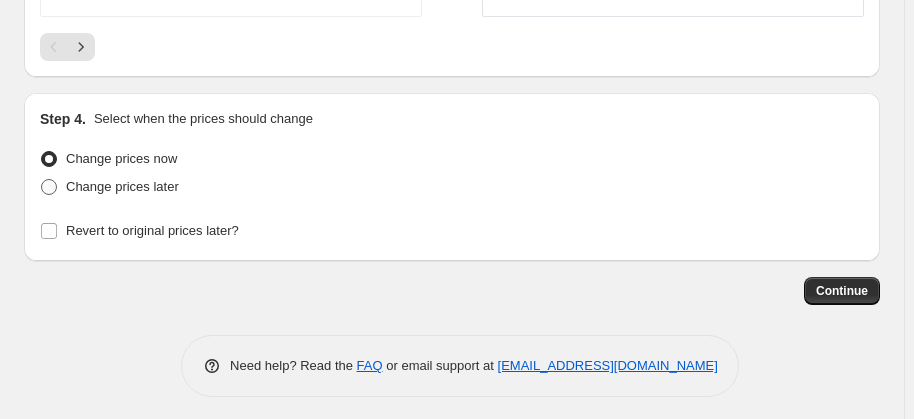 click on "Change prices later" at bounding box center [122, 186] 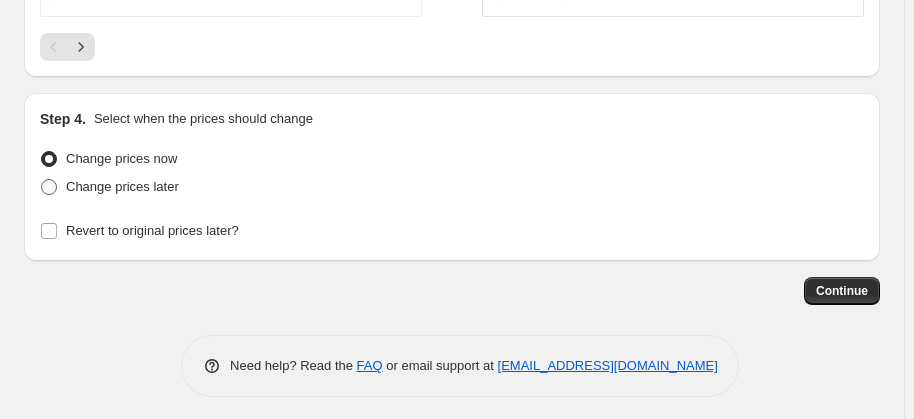 radio on "true" 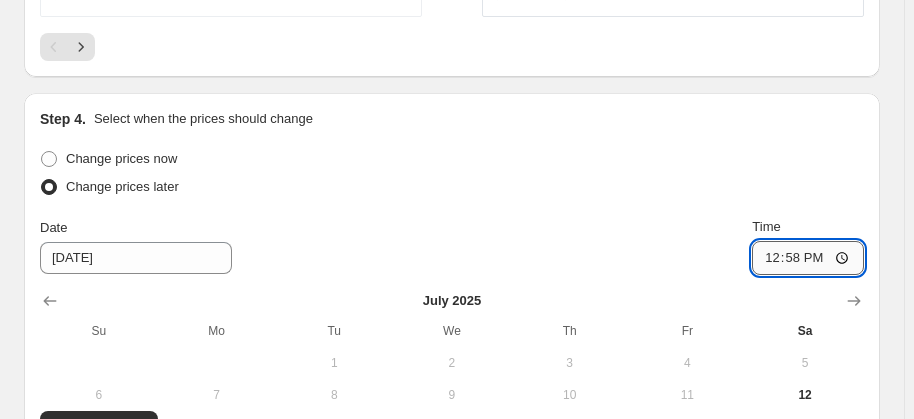click on "12:58" at bounding box center (808, 258) 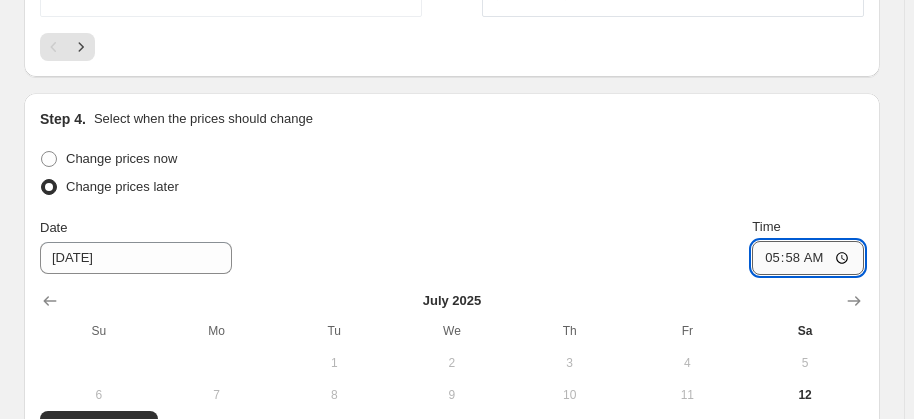 type on "05:00" 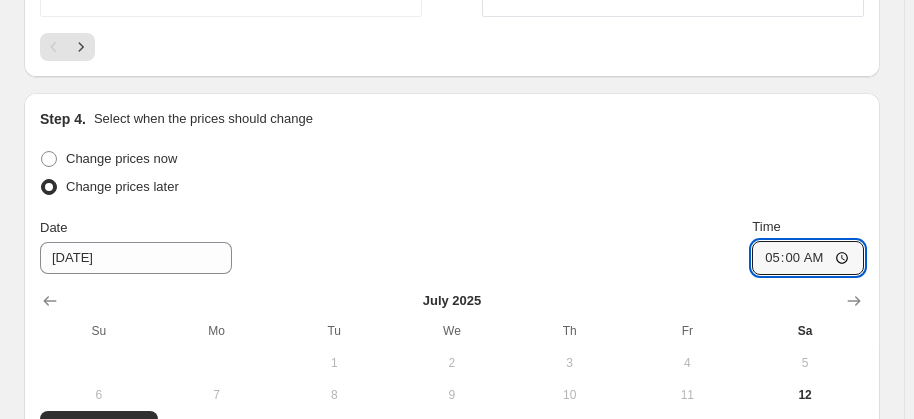 scroll, scrollTop: 2843, scrollLeft: 0, axis: vertical 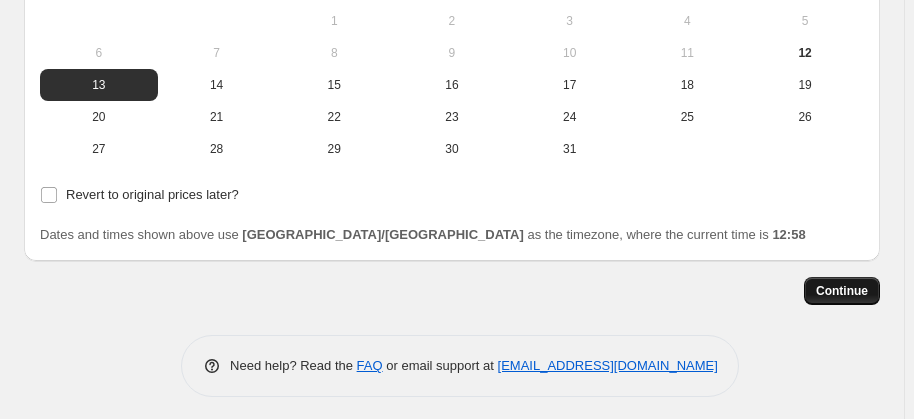 click on "Continue" at bounding box center [842, 291] 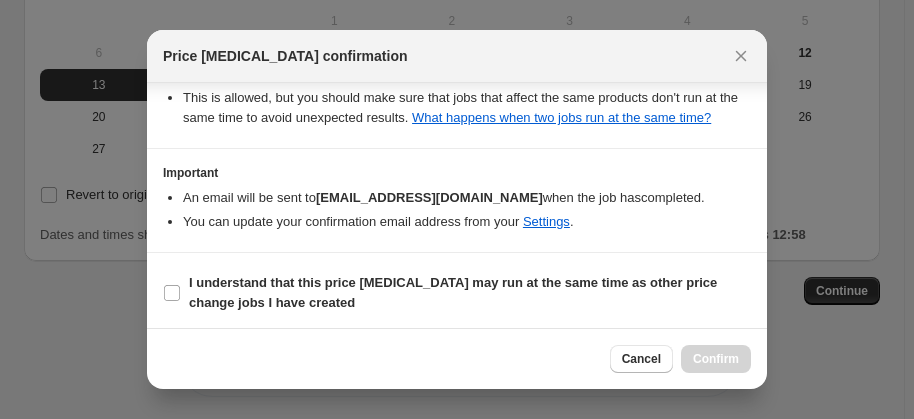 scroll, scrollTop: 394, scrollLeft: 0, axis: vertical 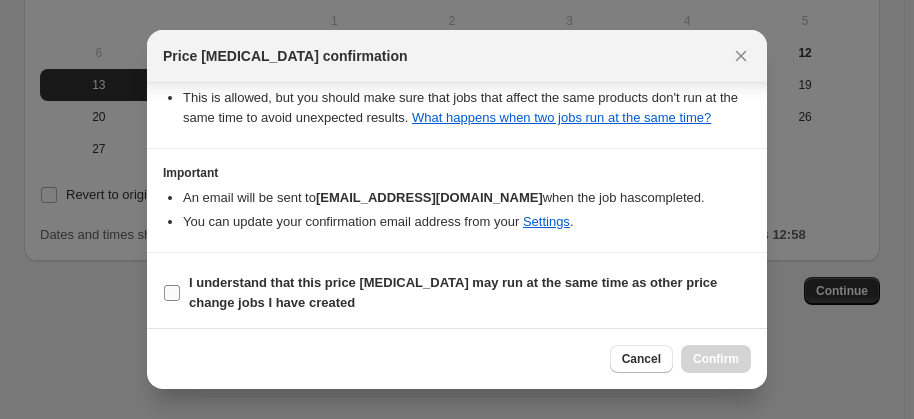 click on "I understand that this price [MEDICAL_DATA] may run at the same time as other price change jobs I have created" at bounding box center (453, 292) 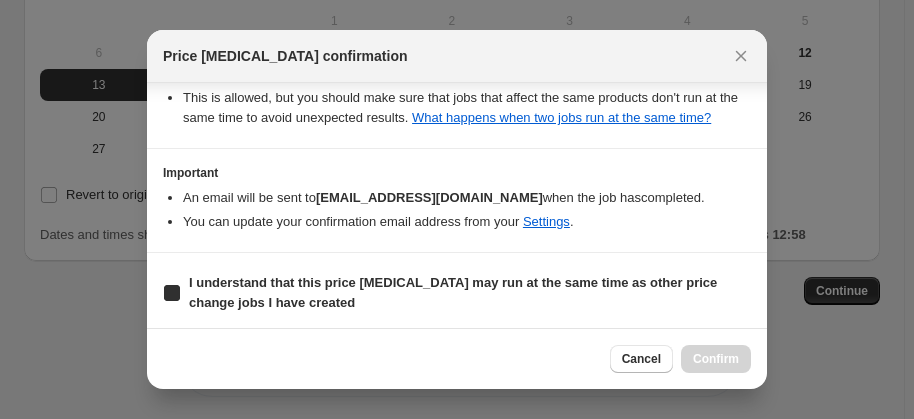 checkbox on "true" 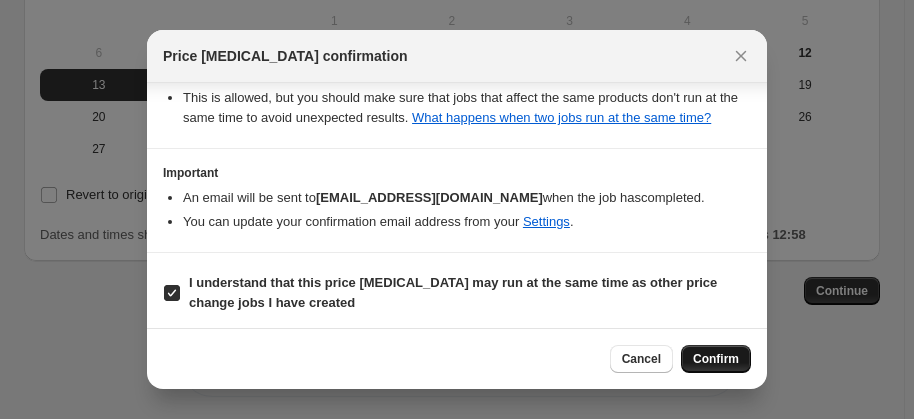 click on "Confirm" at bounding box center [716, 359] 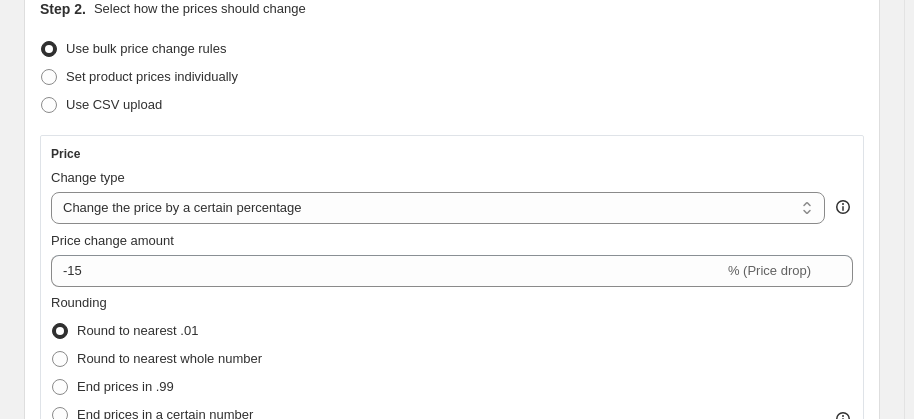 scroll, scrollTop: 24, scrollLeft: 0, axis: vertical 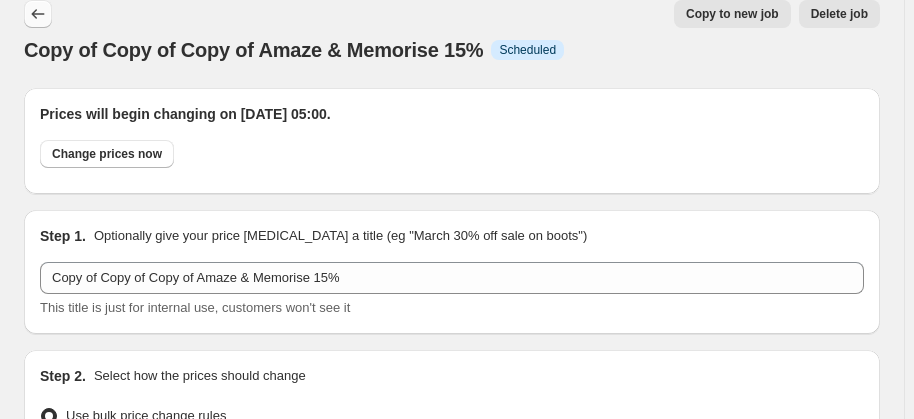 click at bounding box center [38, 14] 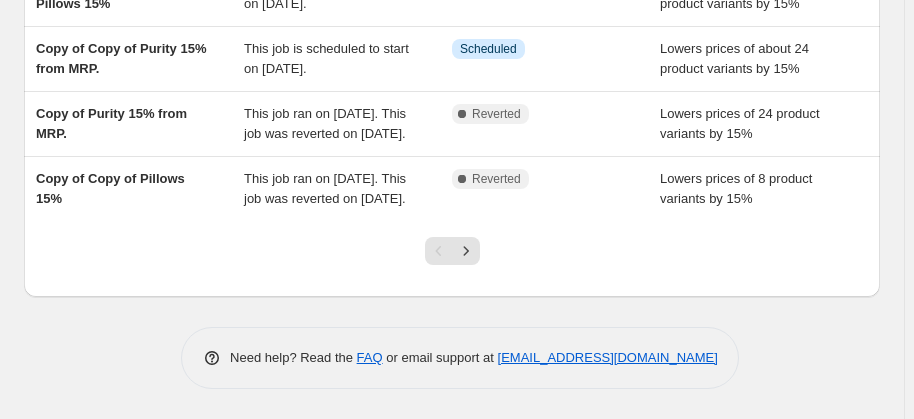 scroll, scrollTop: 664, scrollLeft: 0, axis: vertical 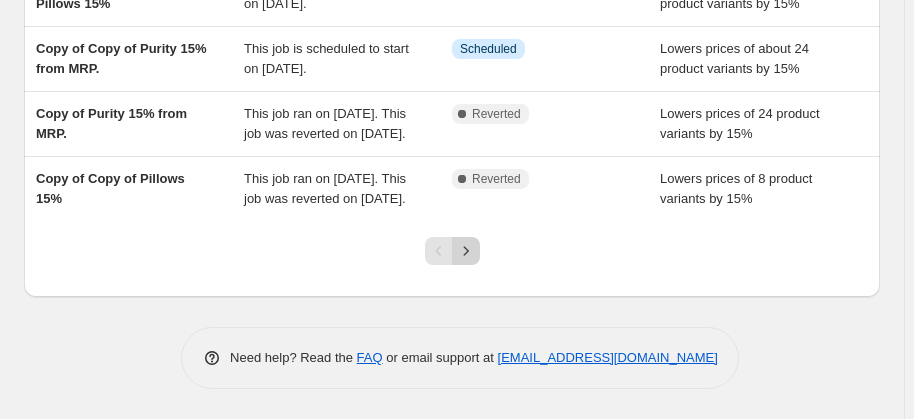 click at bounding box center (466, 251) 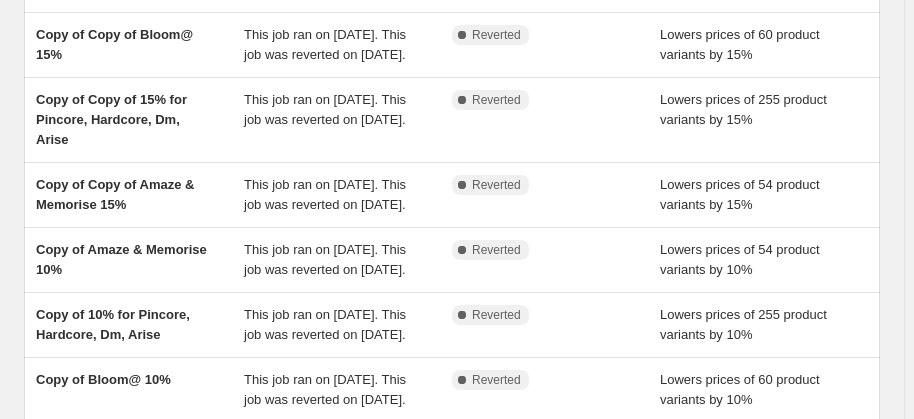 scroll, scrollTop: 399, scrollLeft: 0, axis: vertical 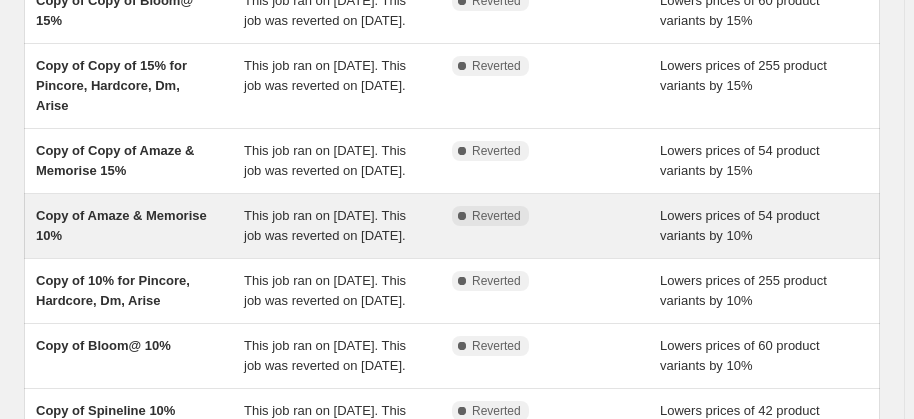 click on "This job ran on [DATE]. This job was reverted on [DATE]." at bounding box center (348, 226) 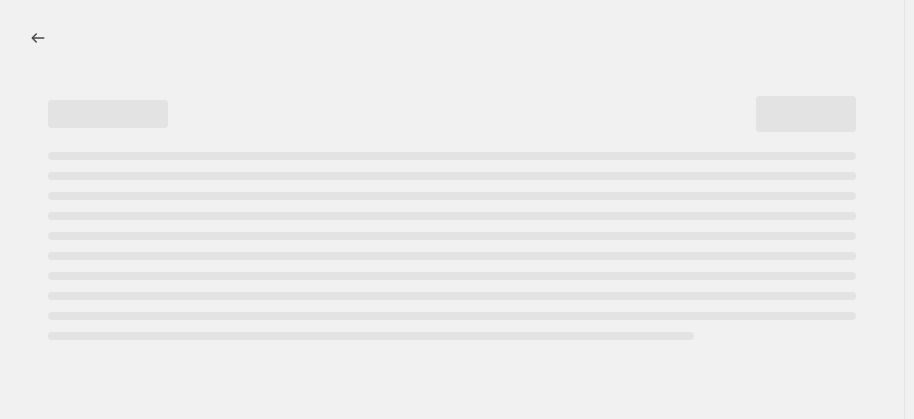 scroll, scrollTop: 0, scrollLeft: 0, axis: both 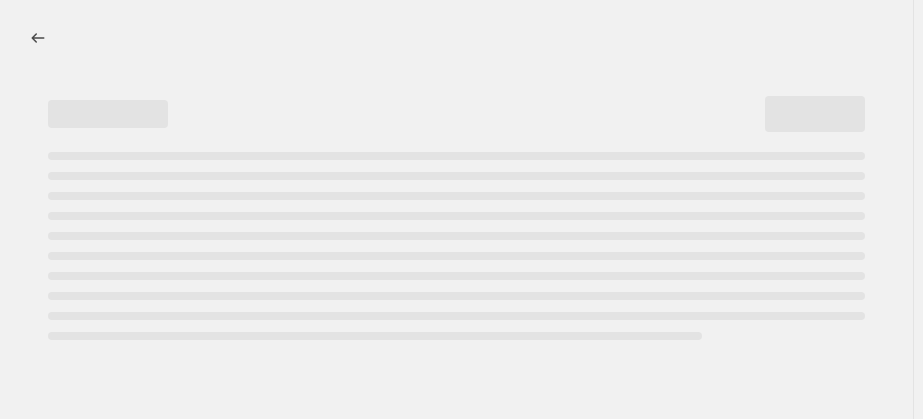 select on "percentage" 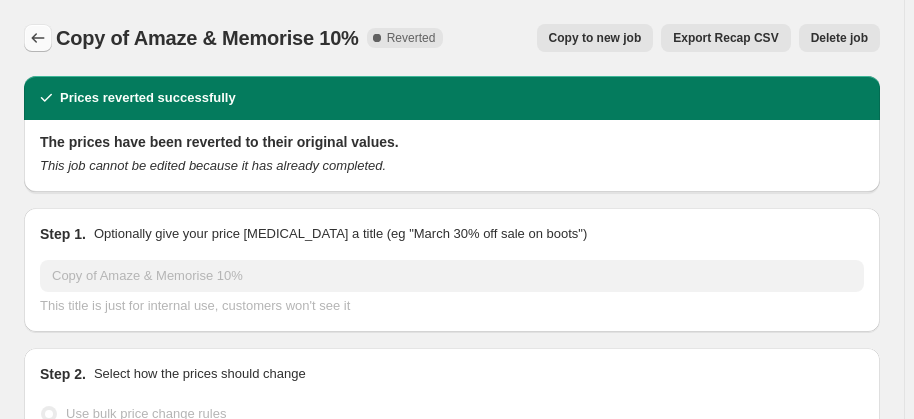 click at bounding box center [38, 38] 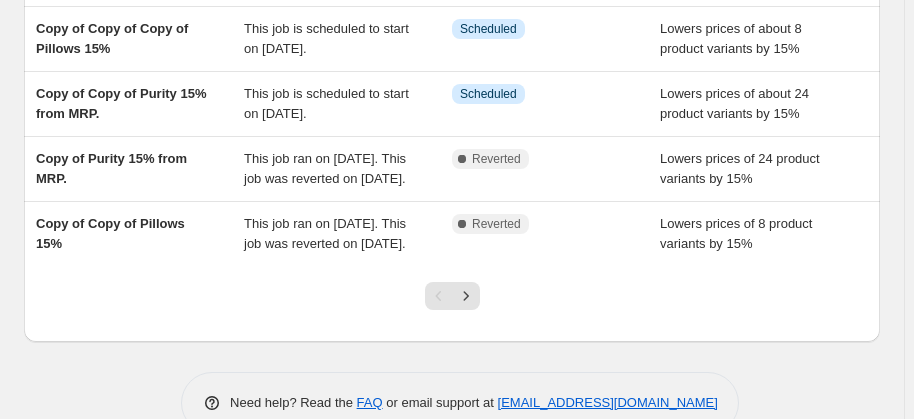 scroll, scrollTop: 664, scrollLeft: 0, axis: vertical 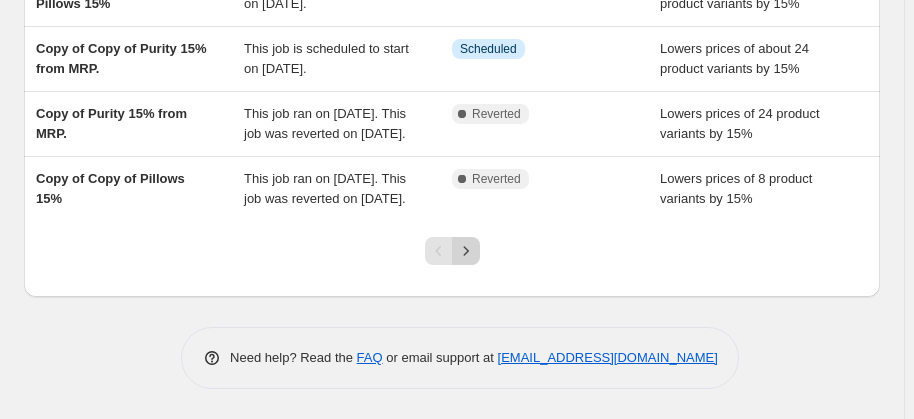 click 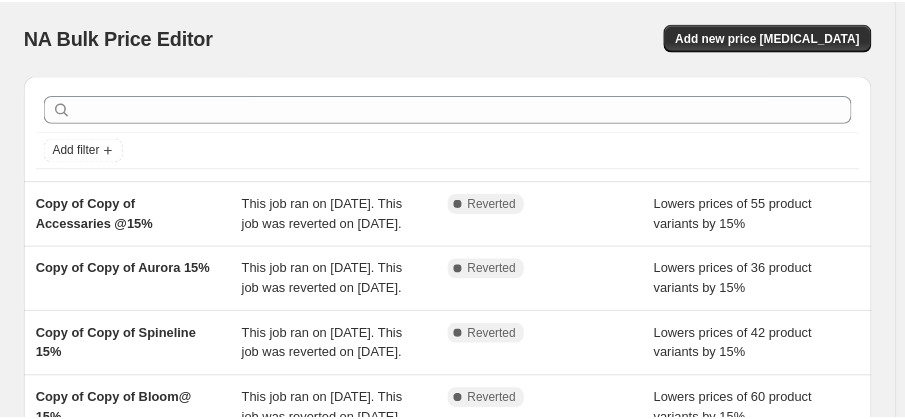 scroll, scrollTop: 0, scrollLeft: 0, axis: both 